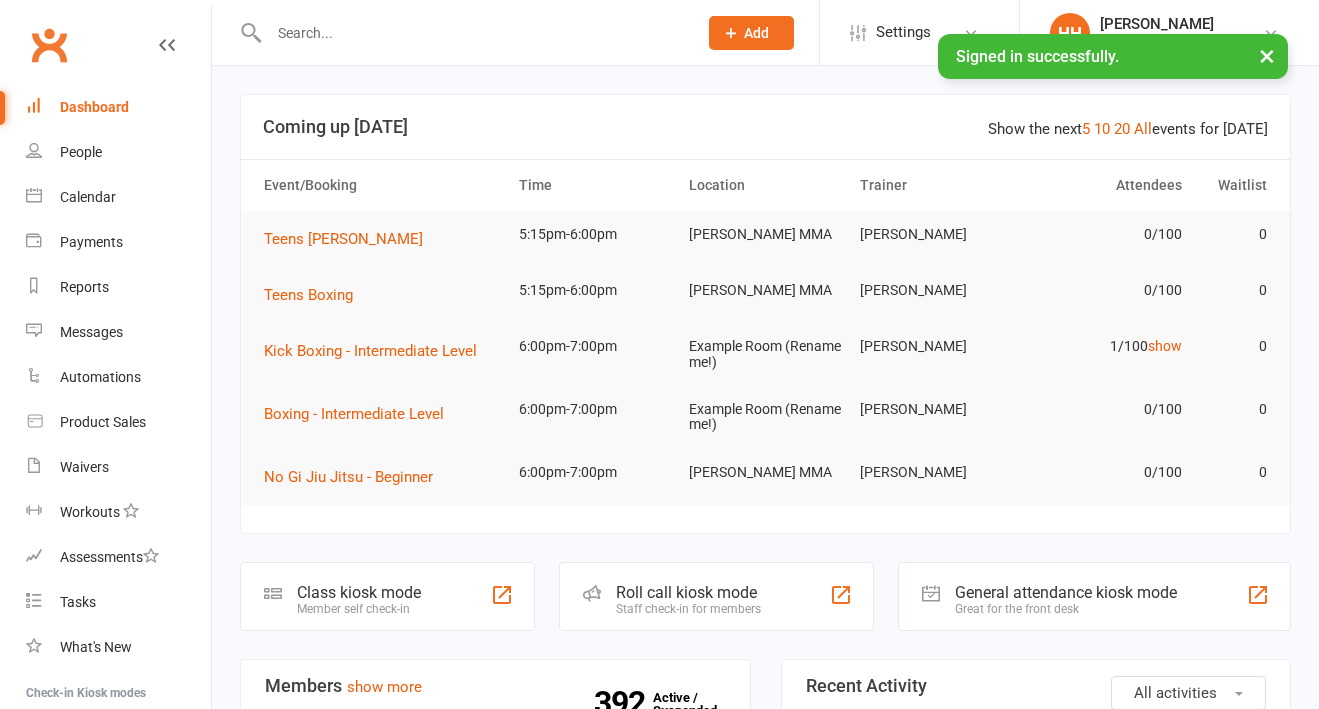 scroll, scrollTop: 187, scrollLeft: 0, axis: vertical 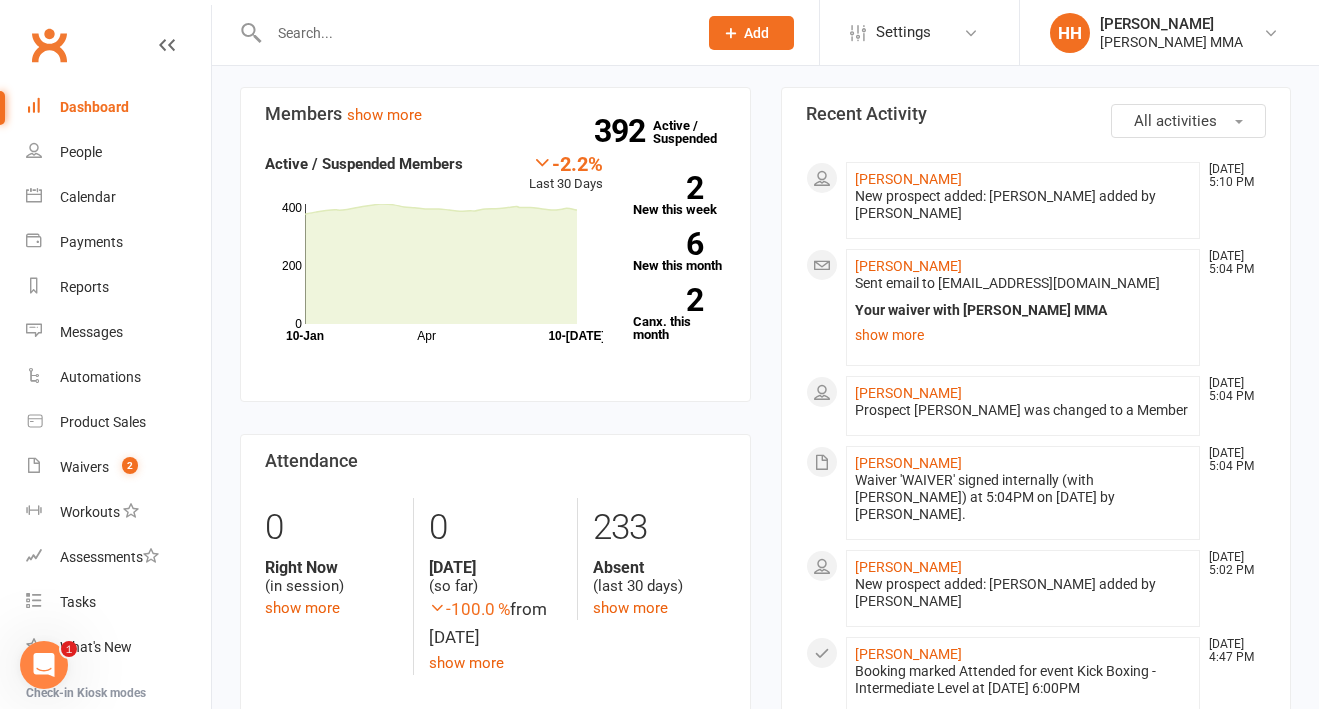 click on "Joshua Hong Jul 10, 5:04 PM   Sent email to Helenhan0827@naver.com  Your waiver with Carioti MMA  Hi  Joshua Hong ,     Thanks for completing the waiver form.     If you need to, you can view a copy of your waiver online any time using the link below:      Click here to view your signed form now      Kind regards,    Carioti MMA   show more" 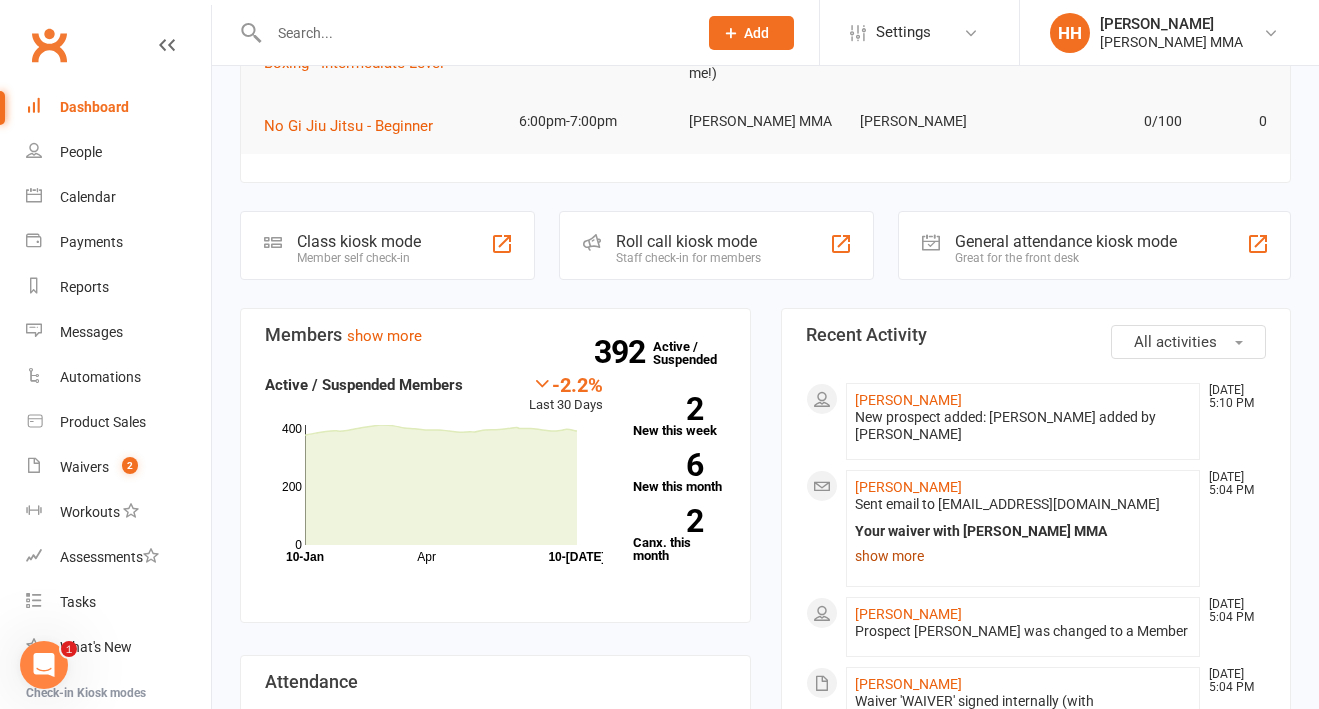 scroll, scrollTop: 337, scrollLeft: 0, axis: vertical 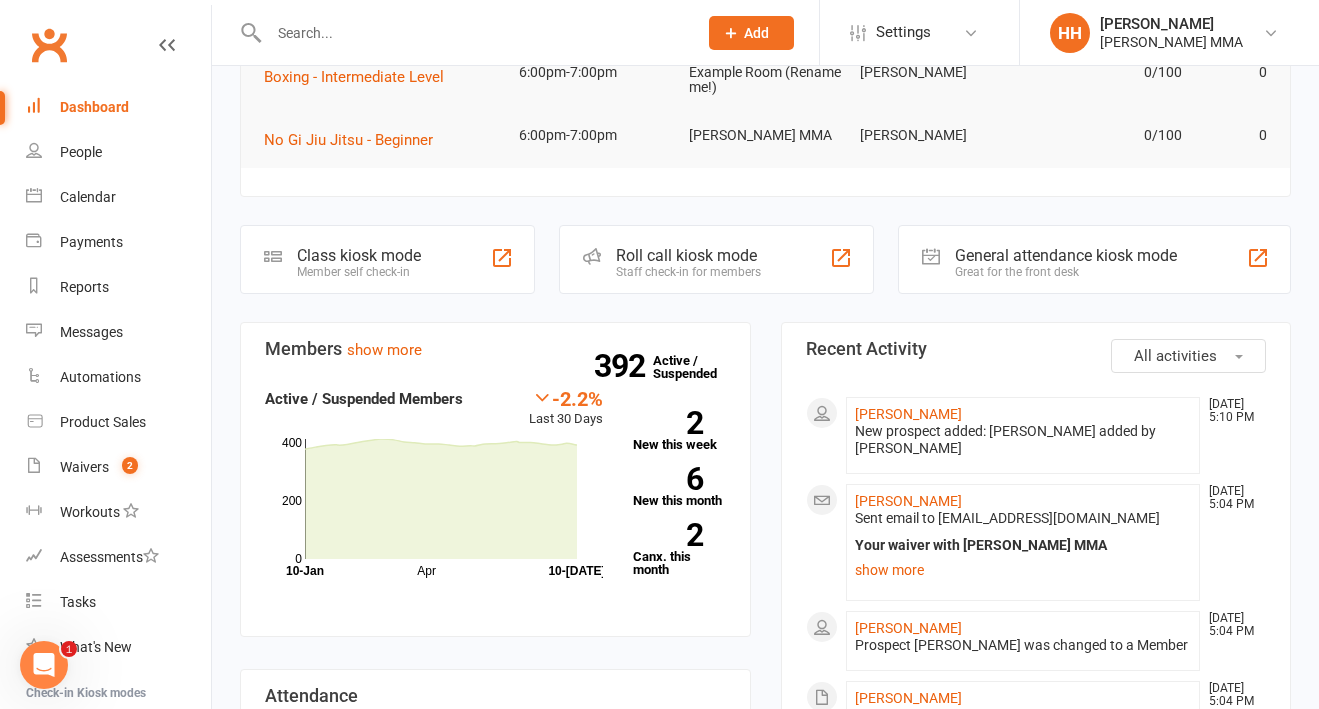 click at bounding box center (473, 33) 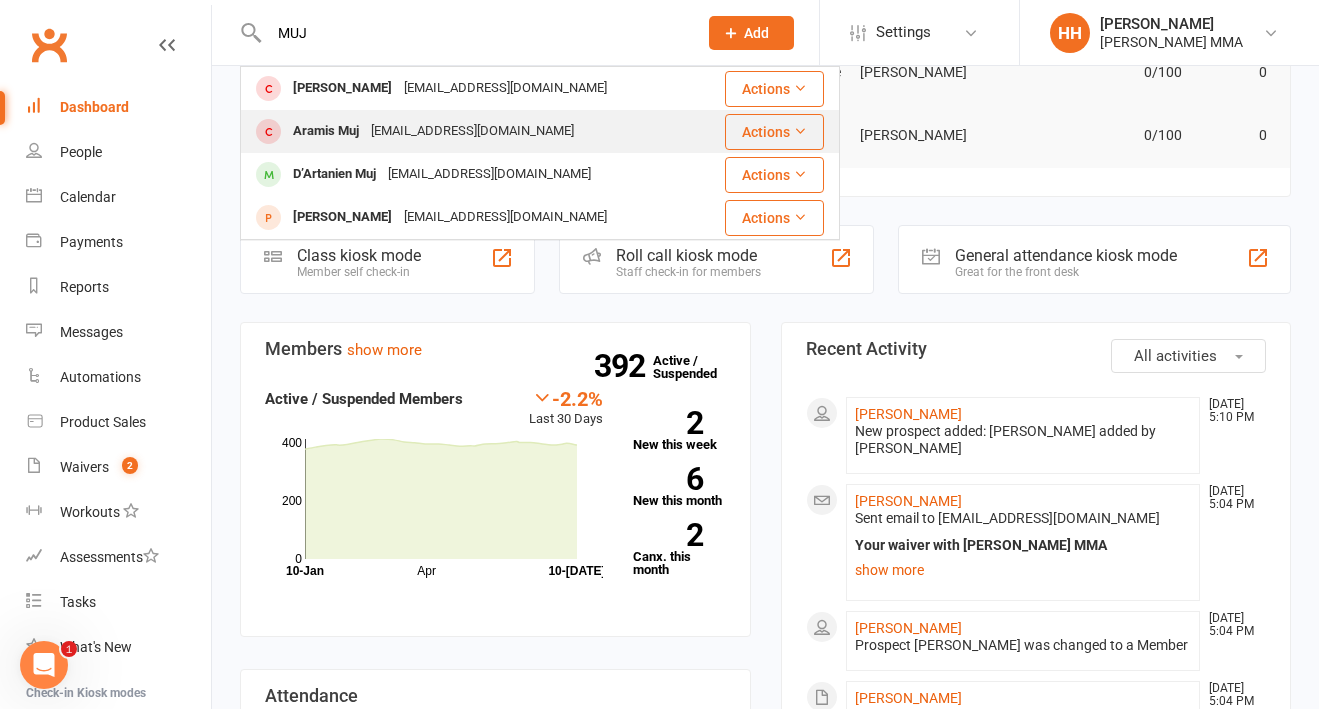 type on "MUJ" 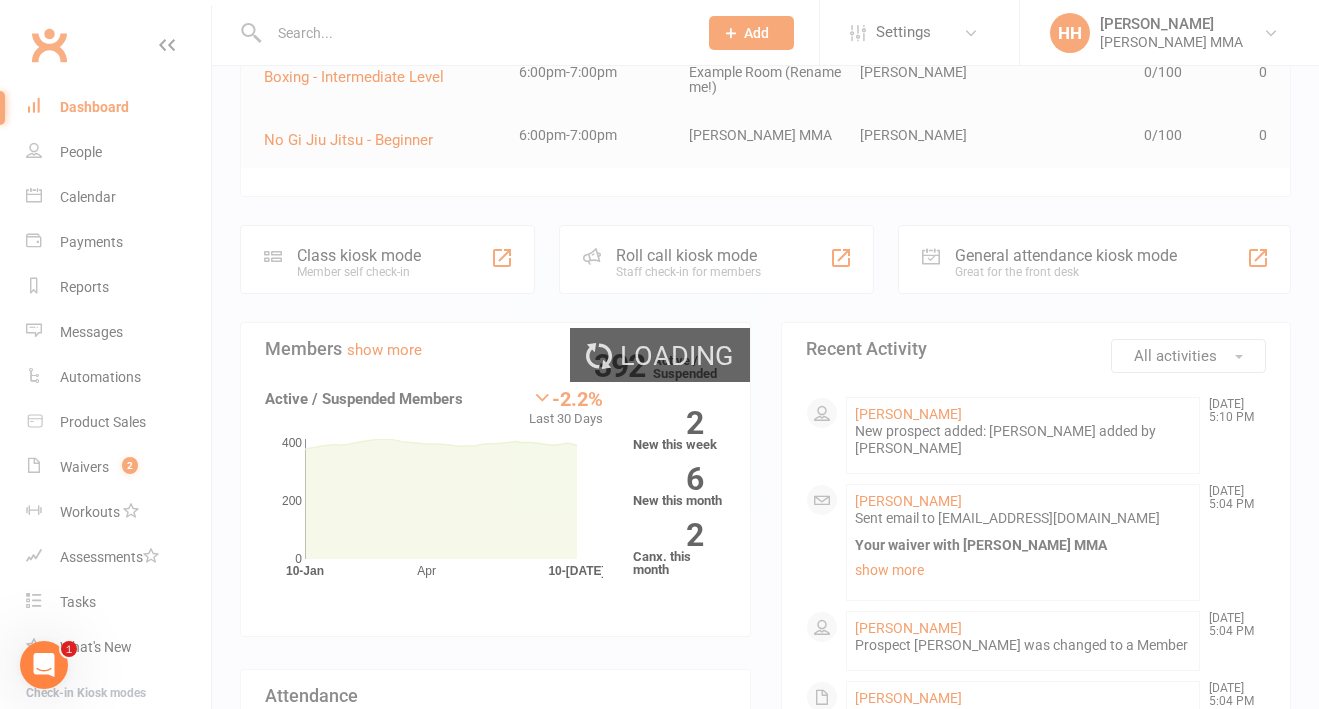 scroll, scrollTop: 0, scrollLeft: 0, axis: both 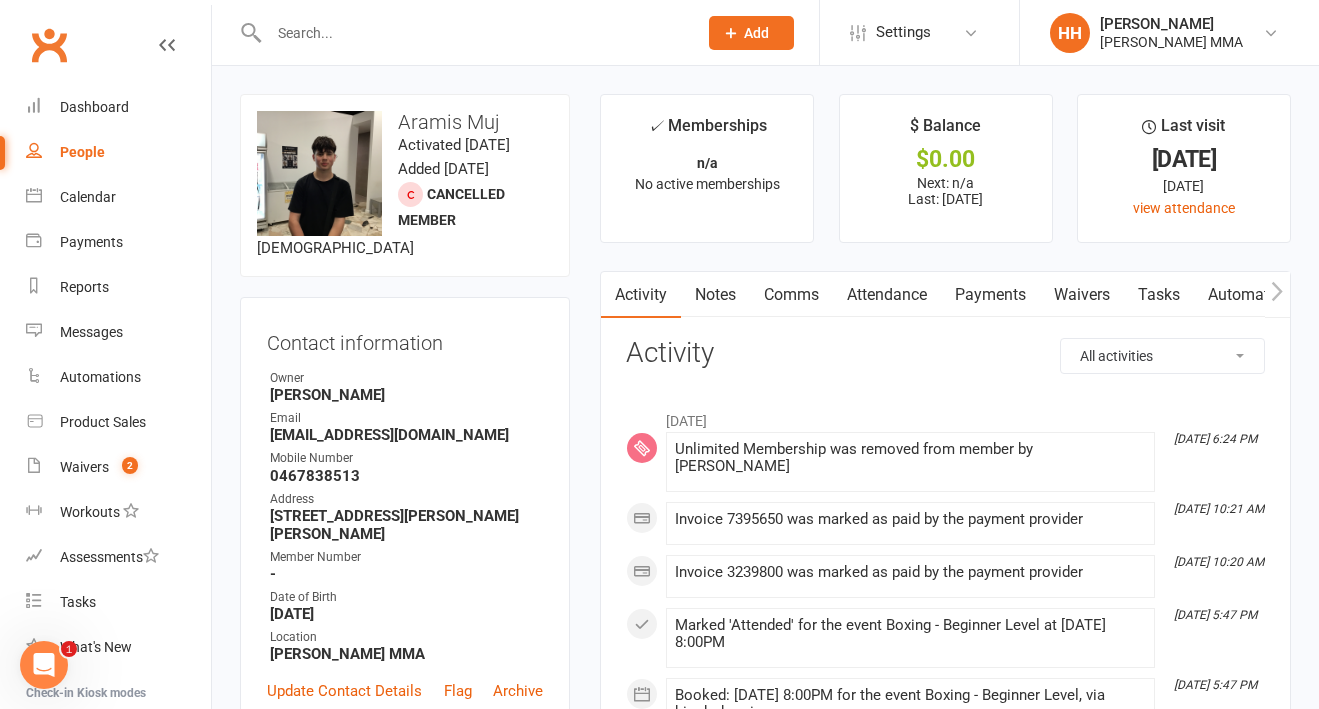 click on "Payments" at bounding box center [990, 295] 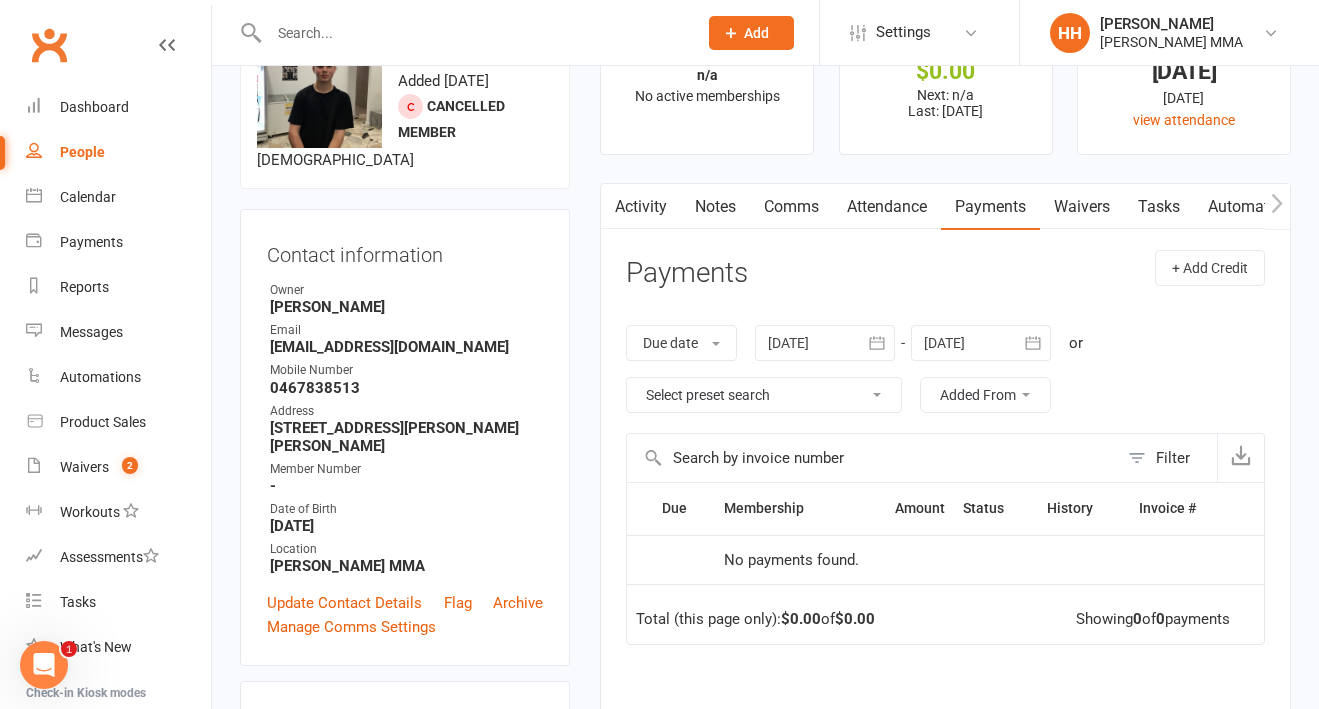 scroll, scrollTop: 94, scrollLeft: 0, axis: vertical 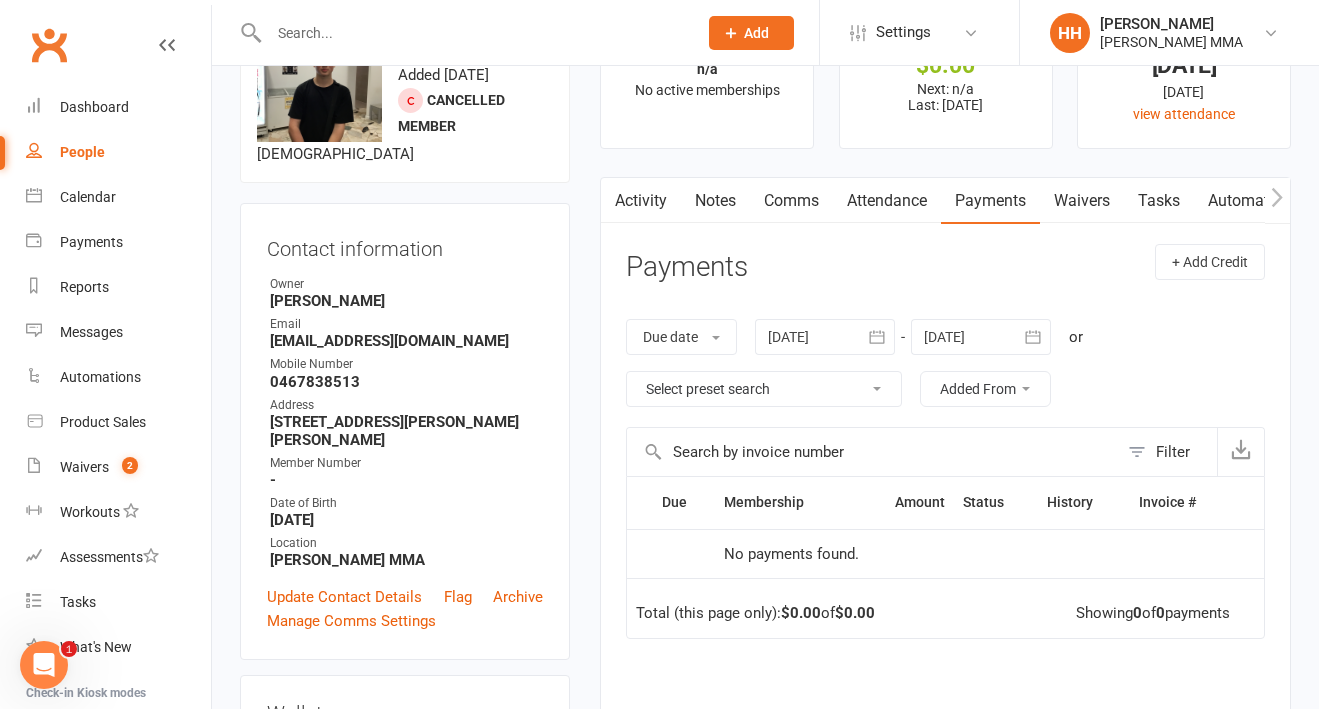 click on "Activity" at bounding box center [641, 201] 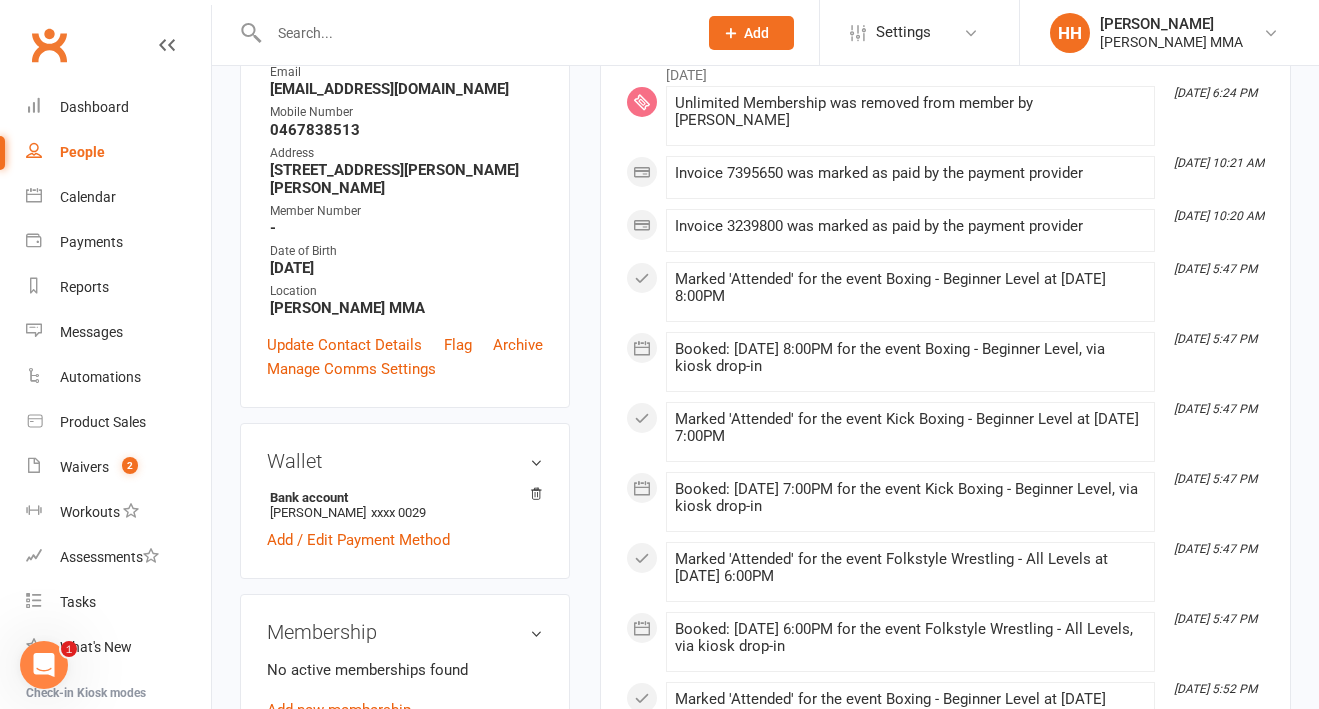 scroll, scrollTop: 193, scrollLeft: 0, axis: vertical 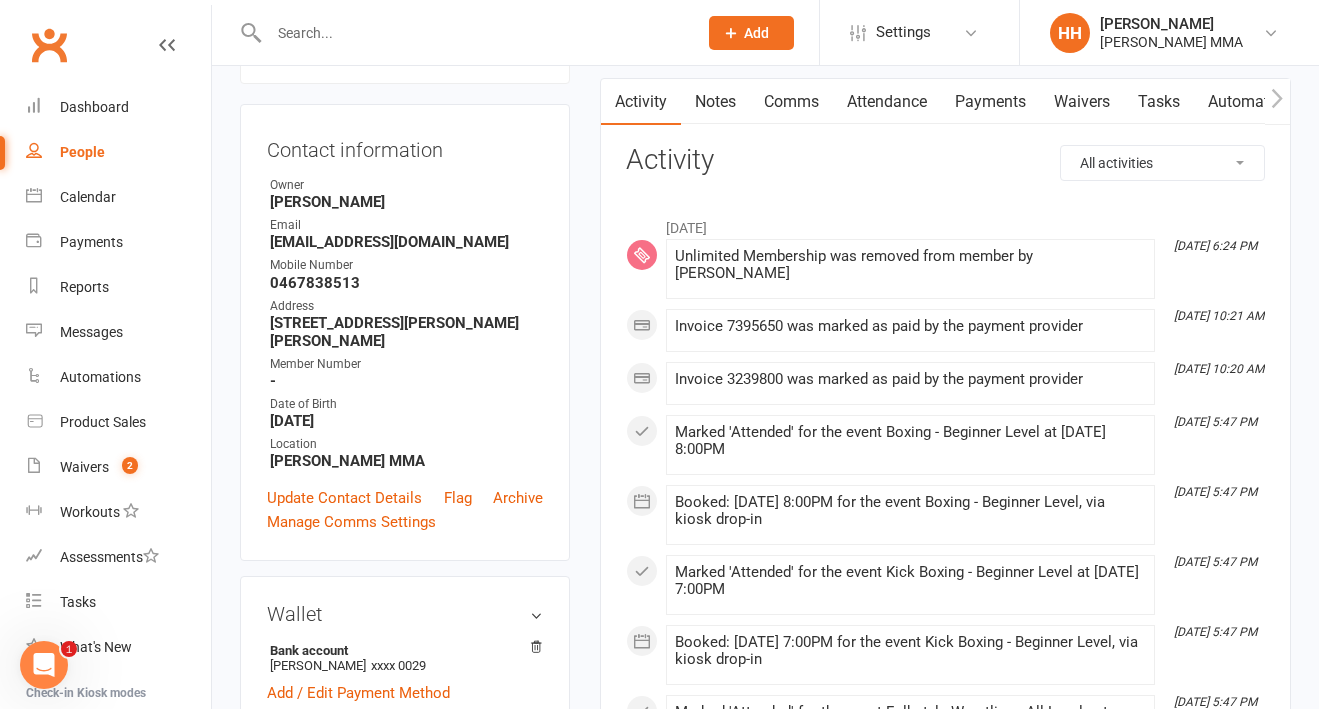 click on "Payments" at bounding box center (990, 102) 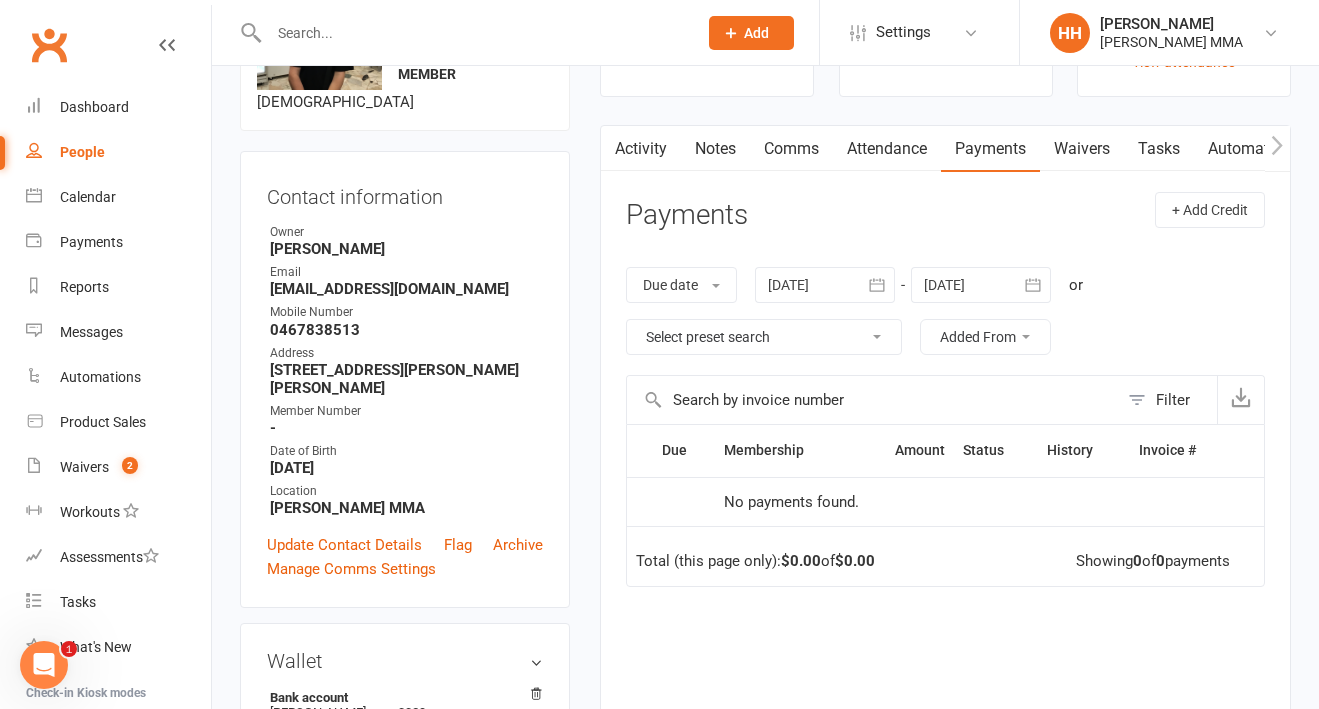 scroll, scrollTop: 84, scrollLeft: 0, axis: vertical 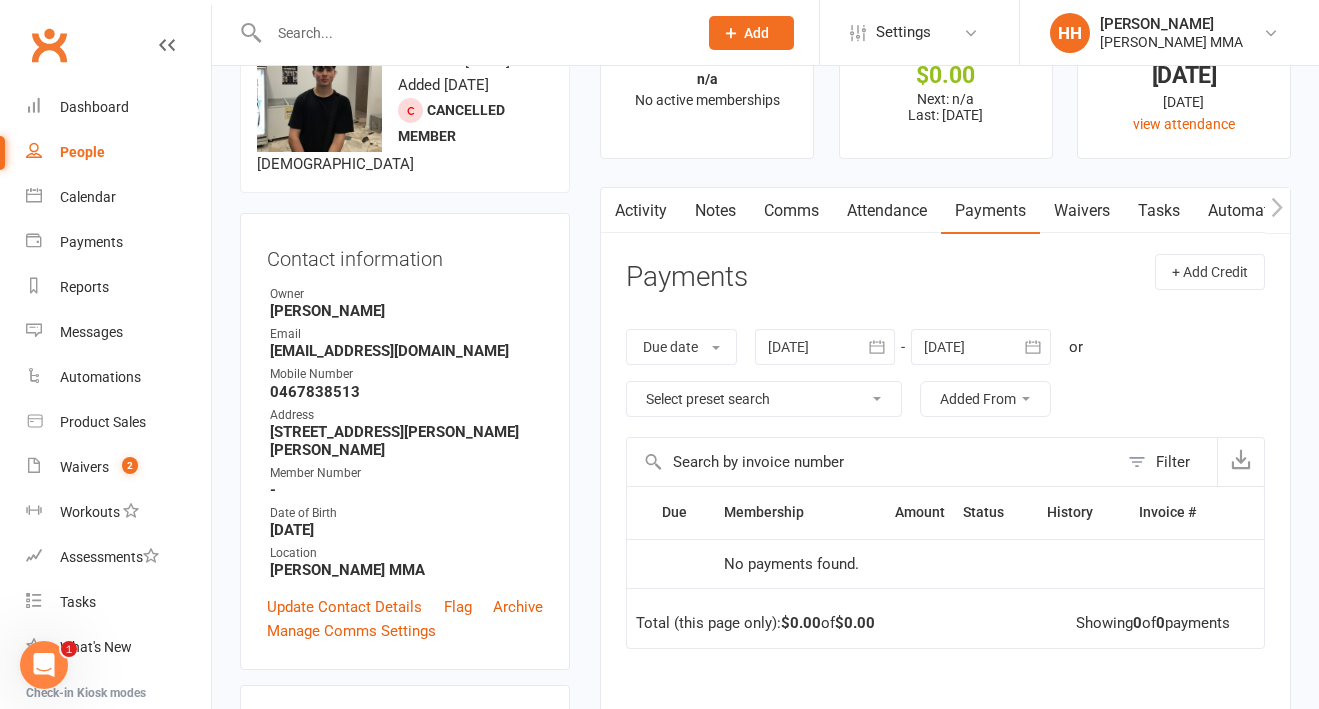click 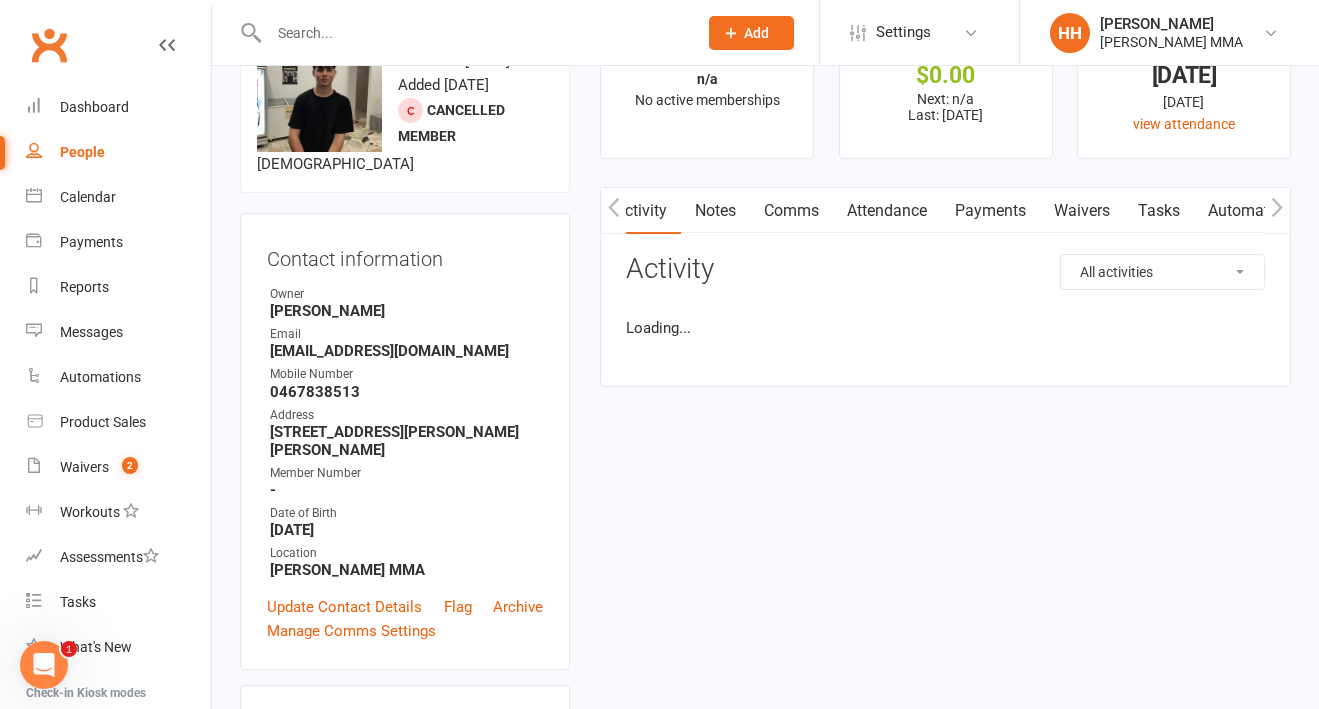 scroll, scrollTop: 0, scrollLeft: 1, axis: horizontal 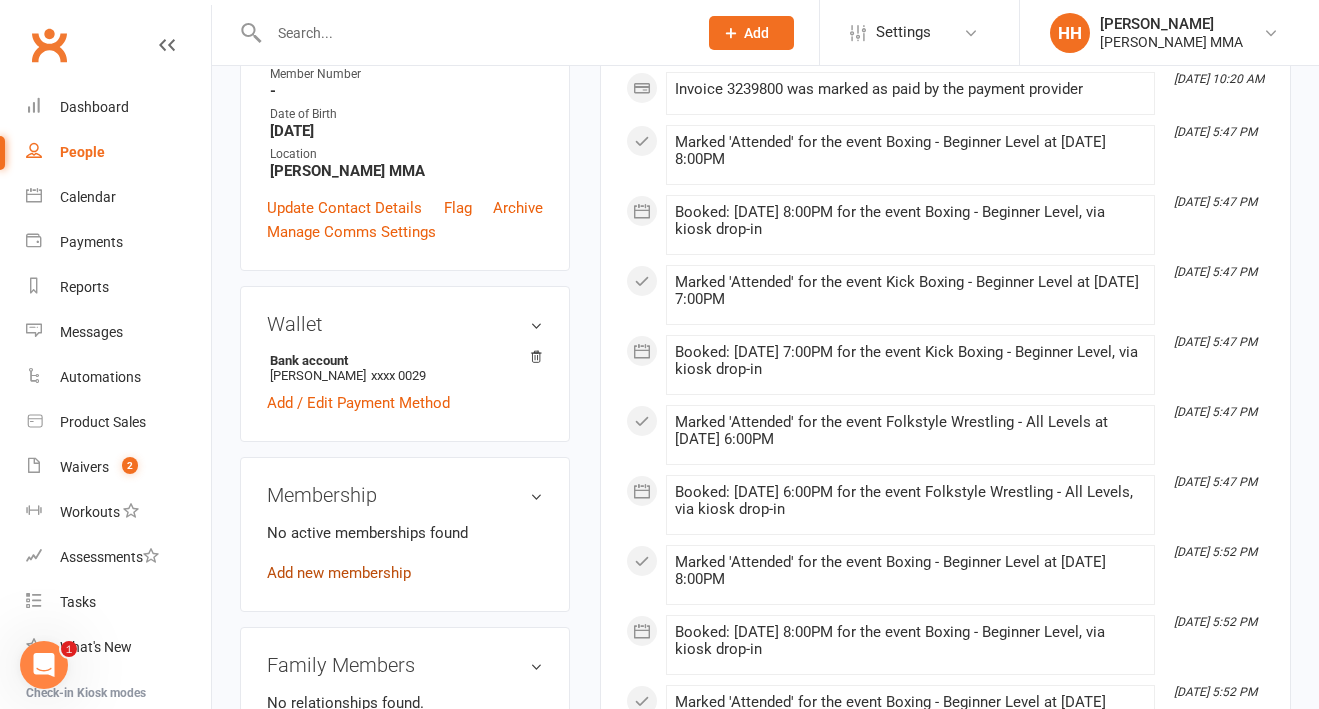 click on "Add new membership" at bounding box center (339, 573) 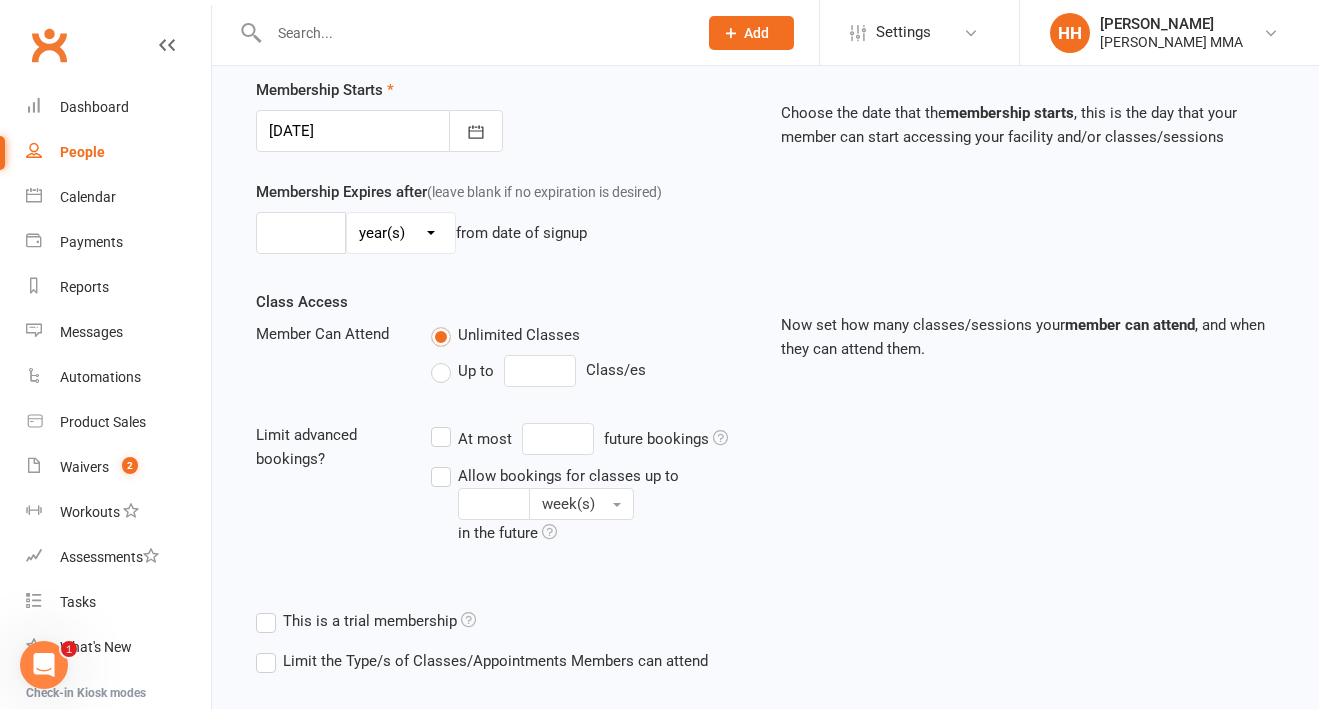 scroll, scrollTop: 0, scrollLeft: 0, axis: both 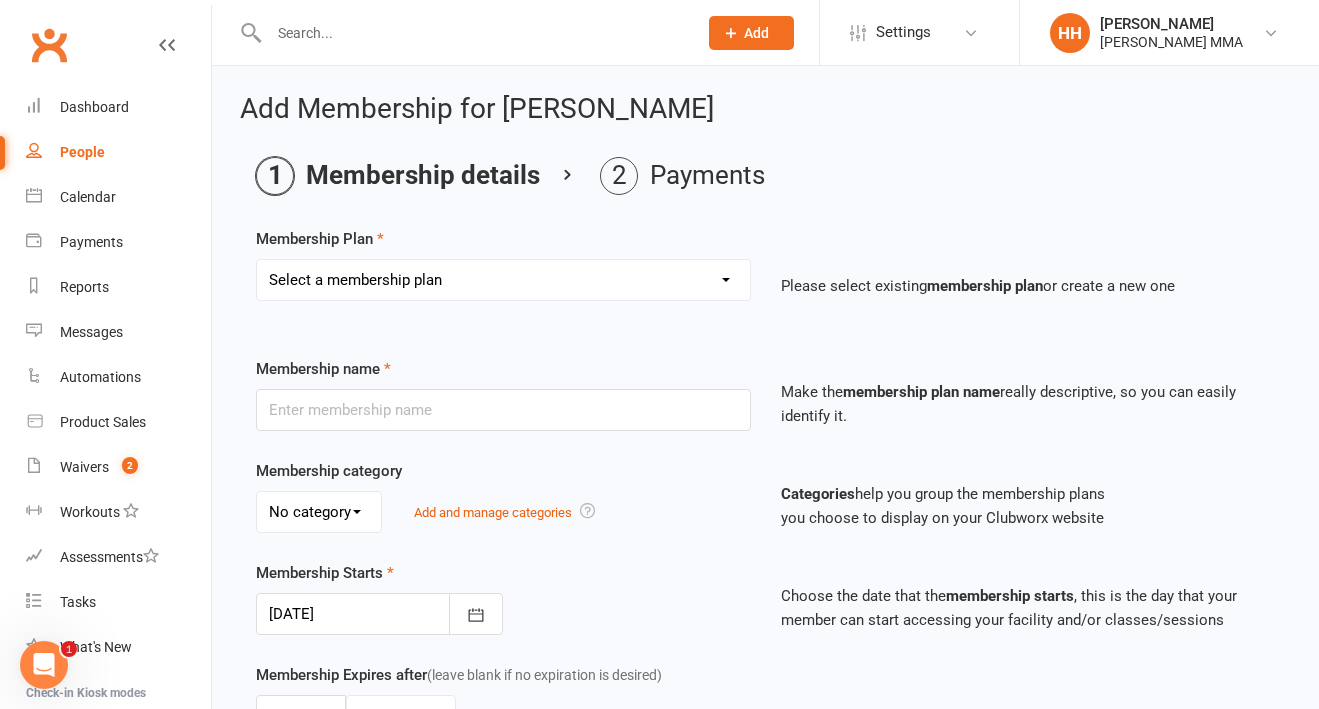 click on "Select a membership plan Create new Membership Plan Unlimited Membership Part-time Membership Open Membership 10 Visit Pass 1 Visit Membership Kids Membership Kids & Teens List Catch up payment Hold Fee Unlimited membership - pre paid in cash Part time - pre paid in cash 1 day a week - $20 Sash membership" at bounding box center (503, 280) 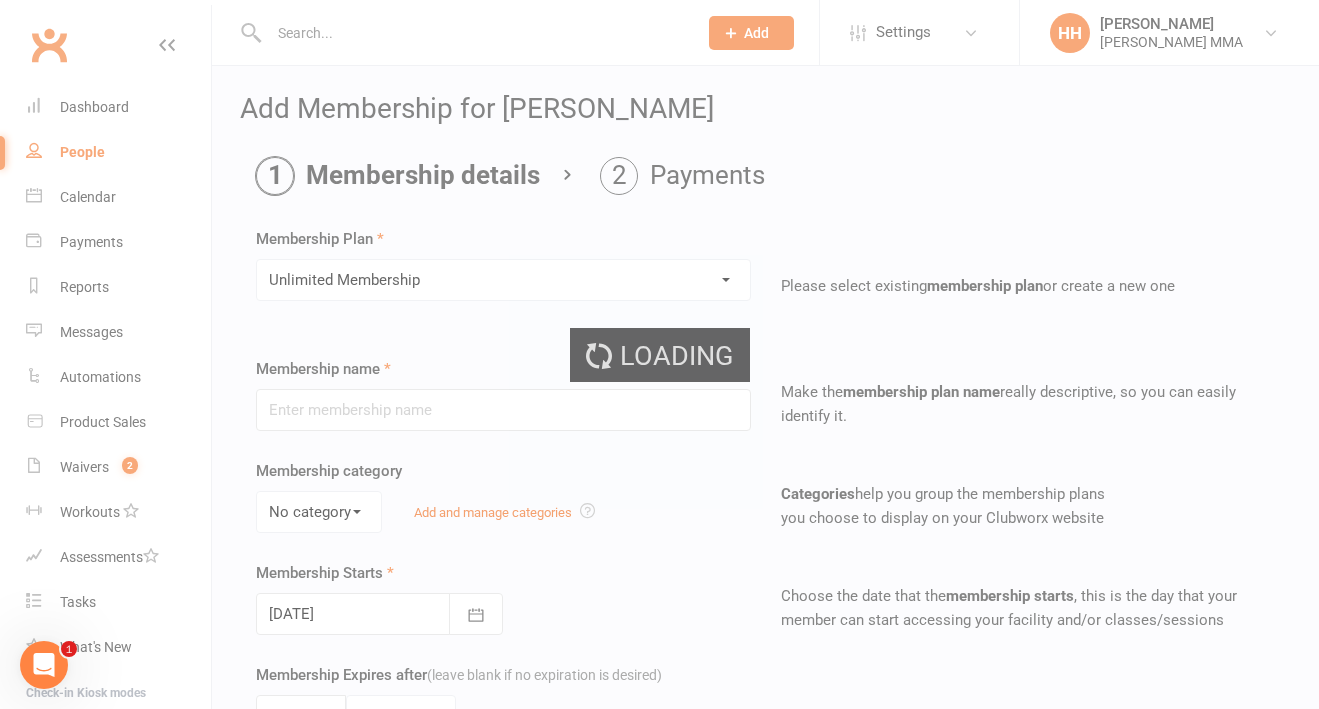 type on "Unlimited Membership" 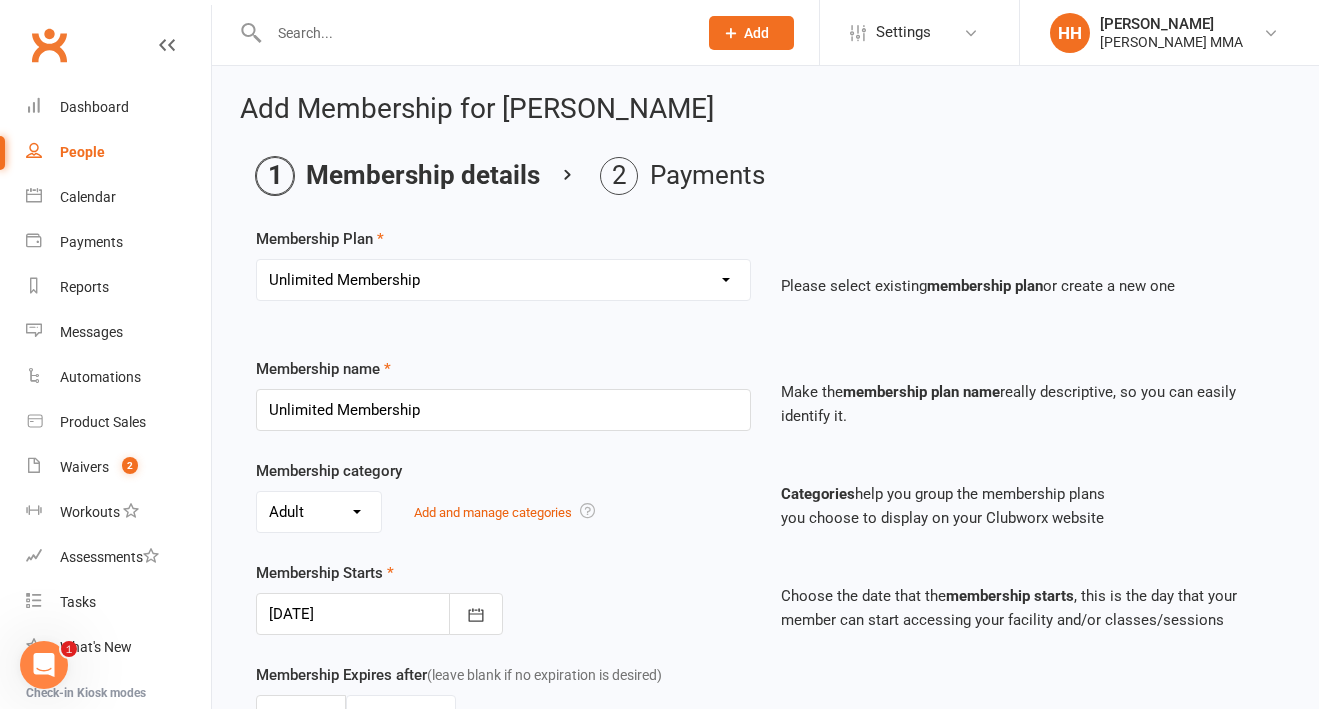 scroll, scrollTop: 587, scrollLeft: 0, axis: vertical 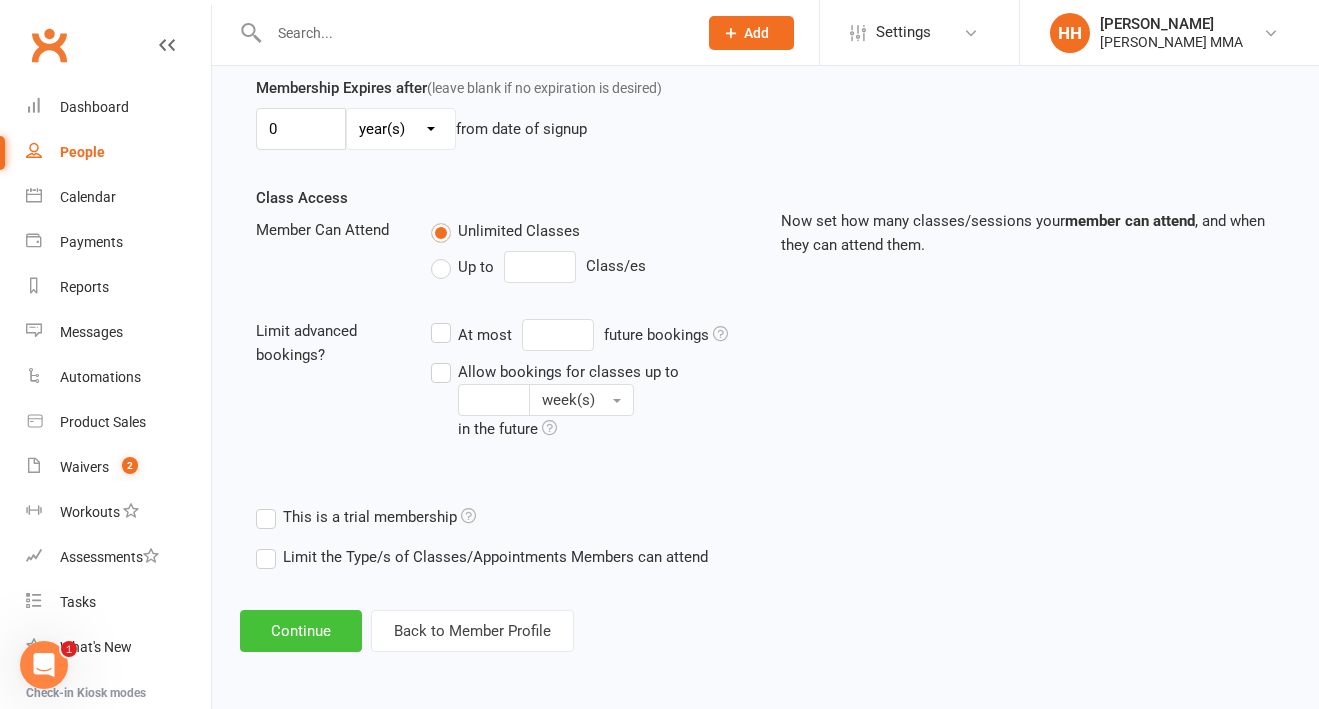 click on "Continue" at bounding box center (301, 631) 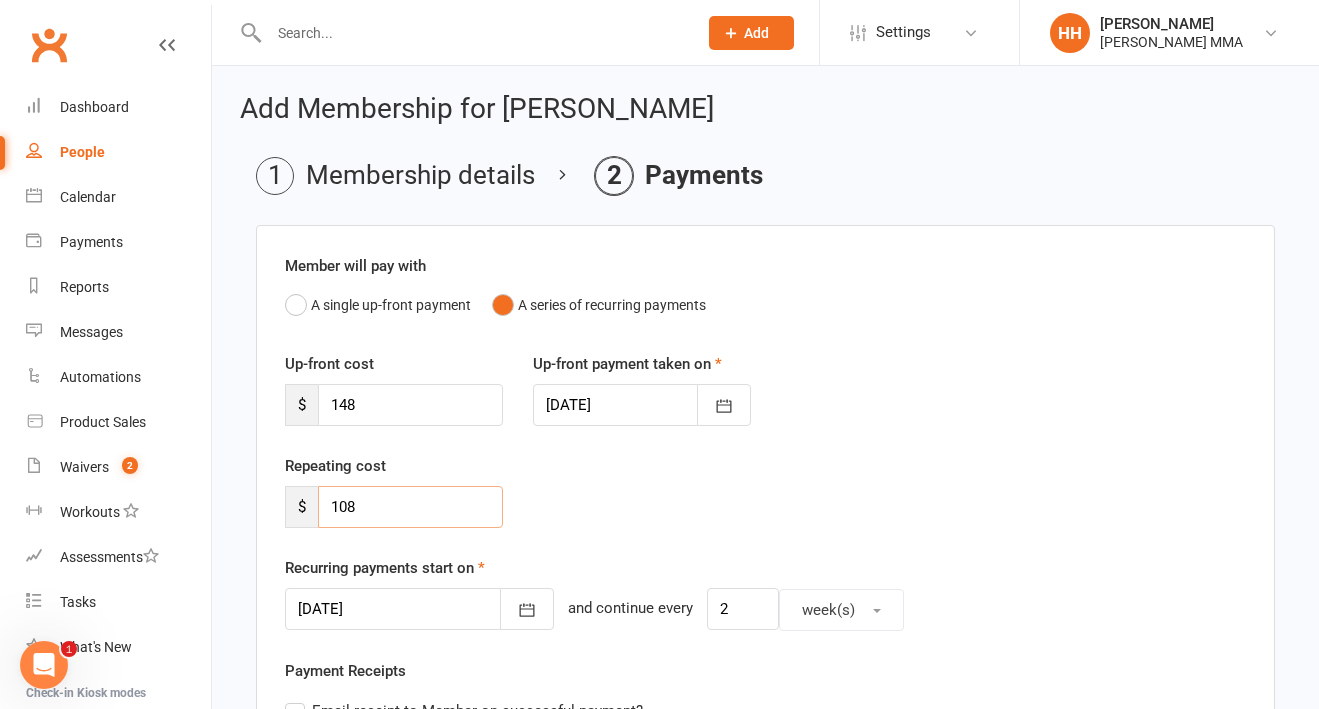 drag, startPoint x: 396, startPoint y: 519, endPoint x: 253, endPoint y: 519, distance: 143 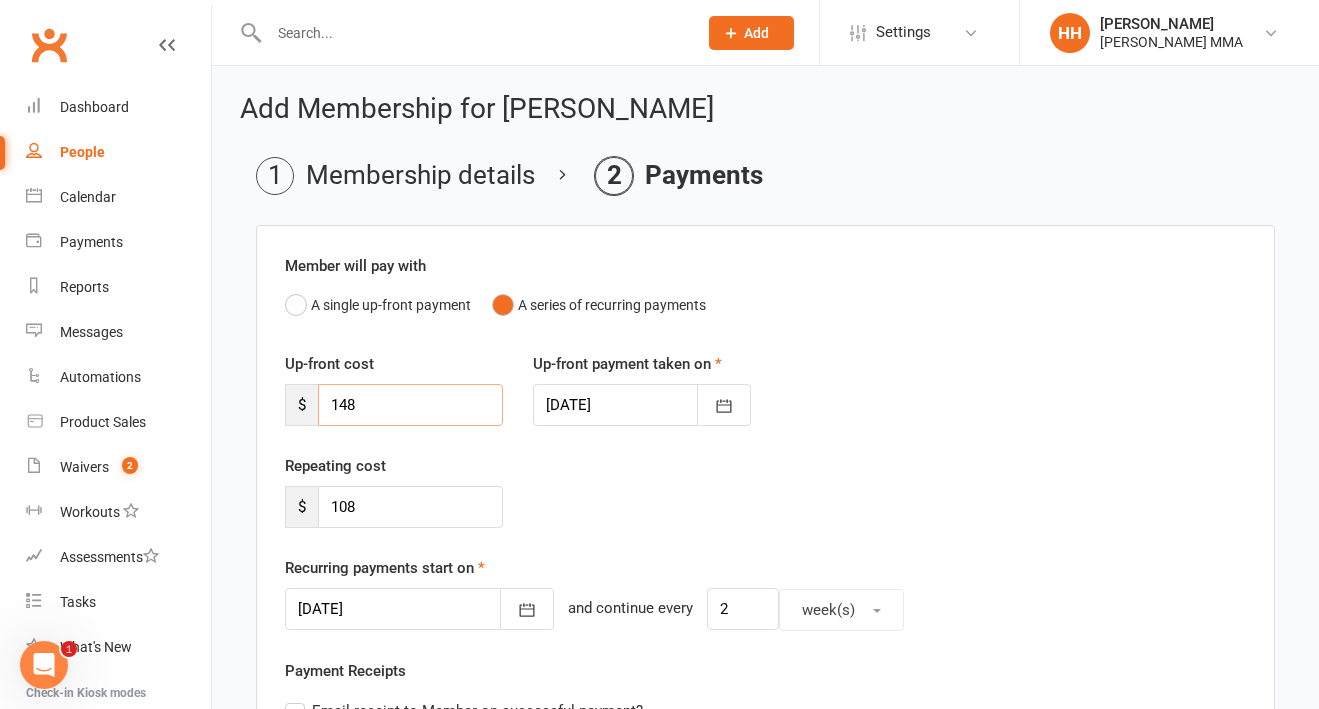 click on "148" at bounding box center [410, 405] 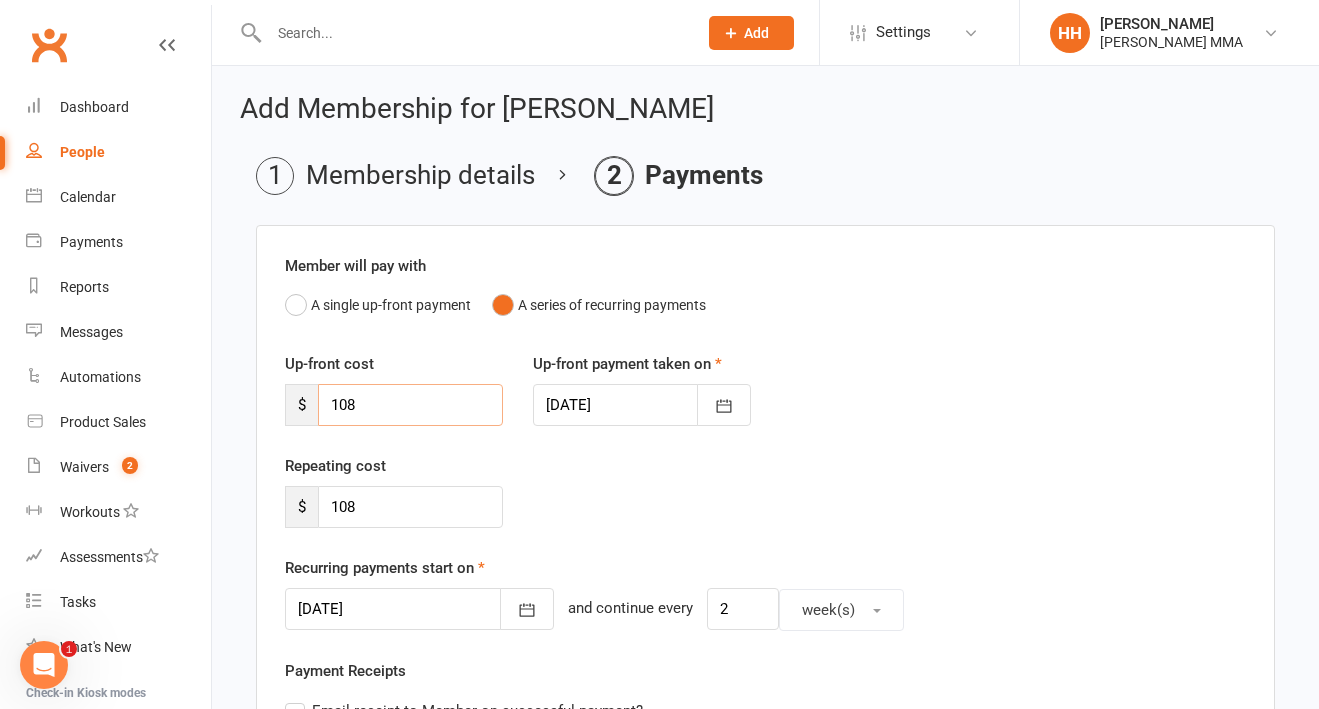type on "108" 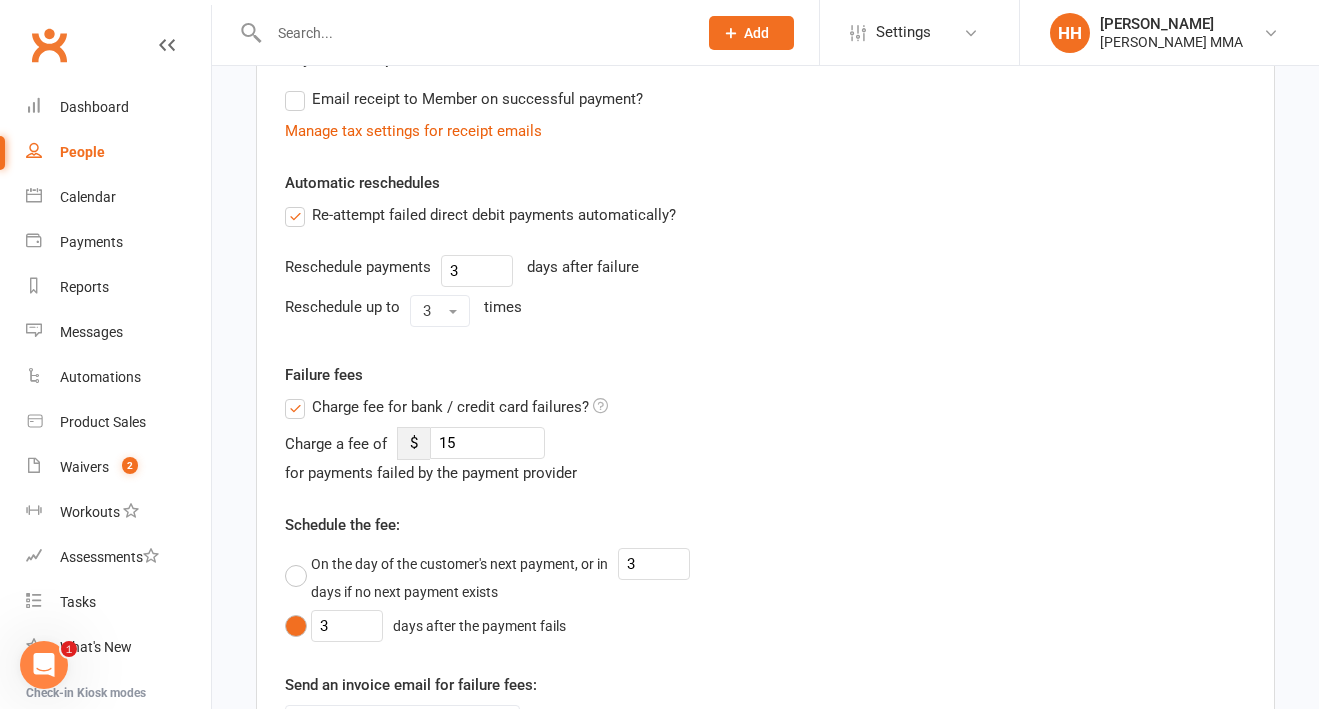 scroll, scrollTop: 1057, scrollLeft: 0, axis: vertical 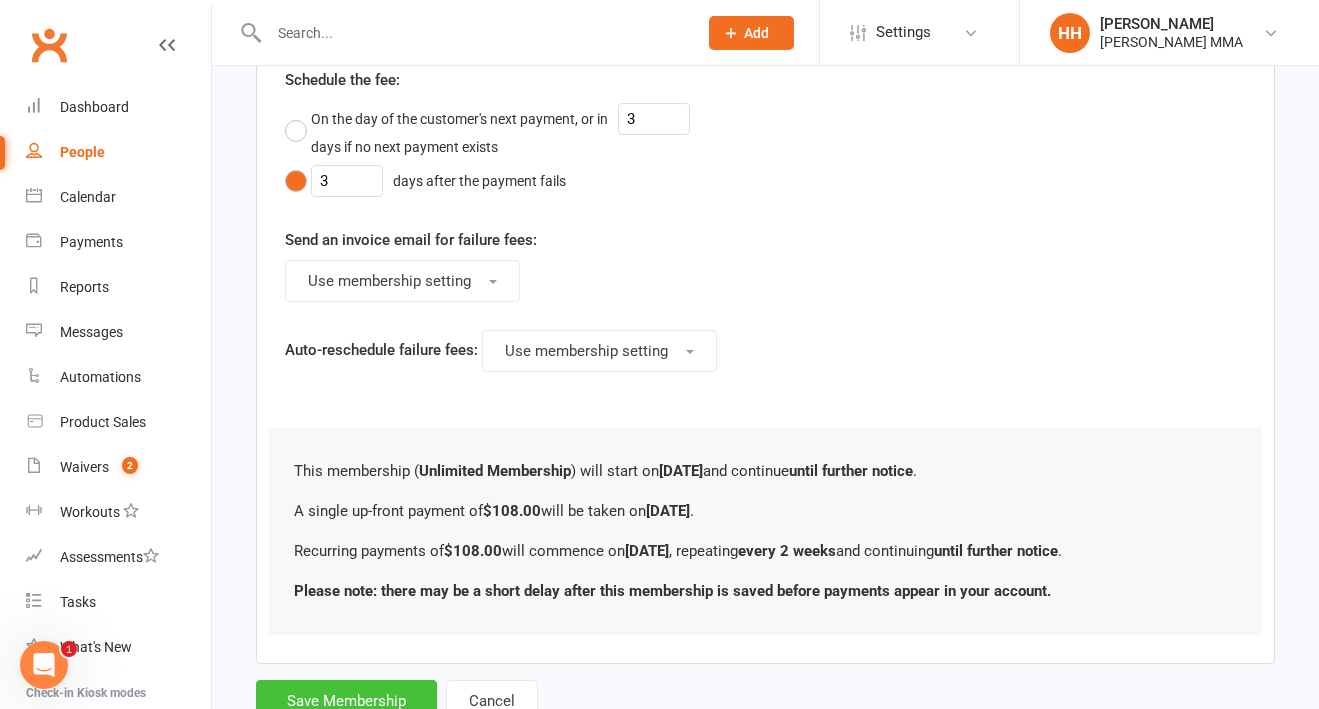 click on "Save Membership" at bounding box center (346, 701) 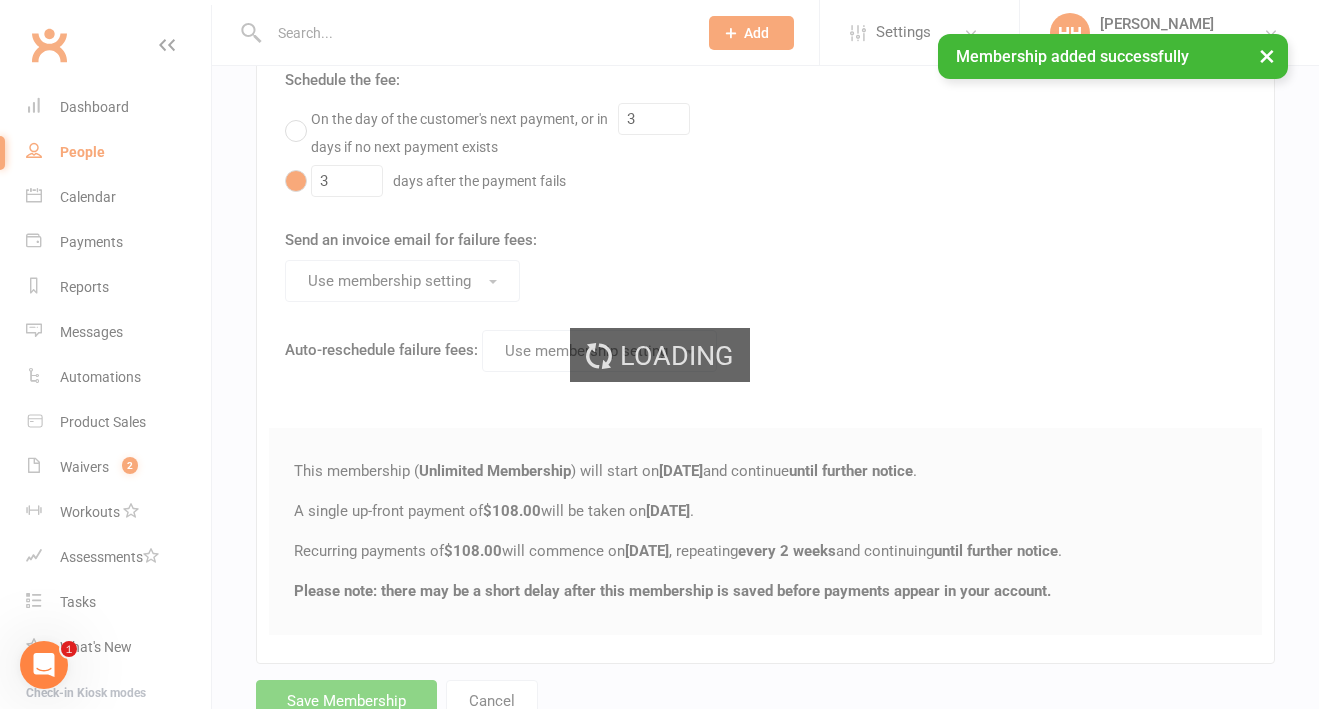 scroll, scrollTop: 0, scrollLeft: 0, axis: both 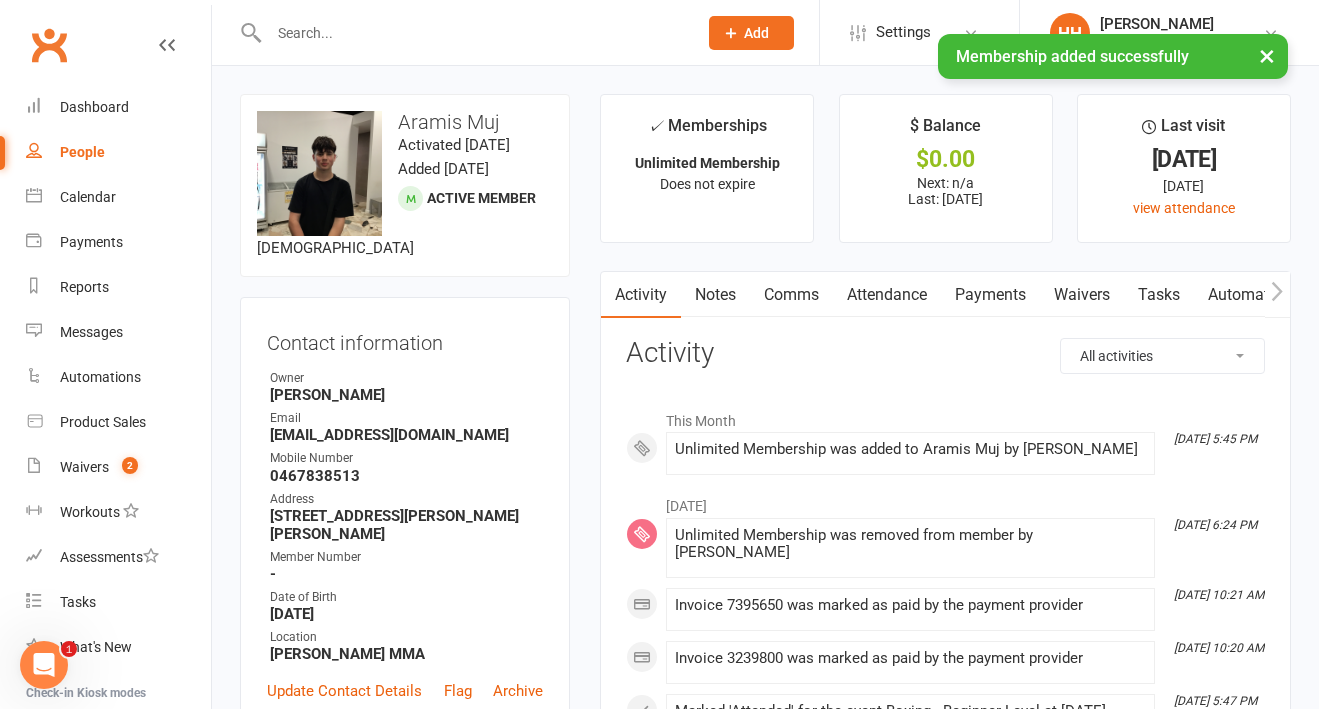 click on "Payments" at bounding box center (990, 295) 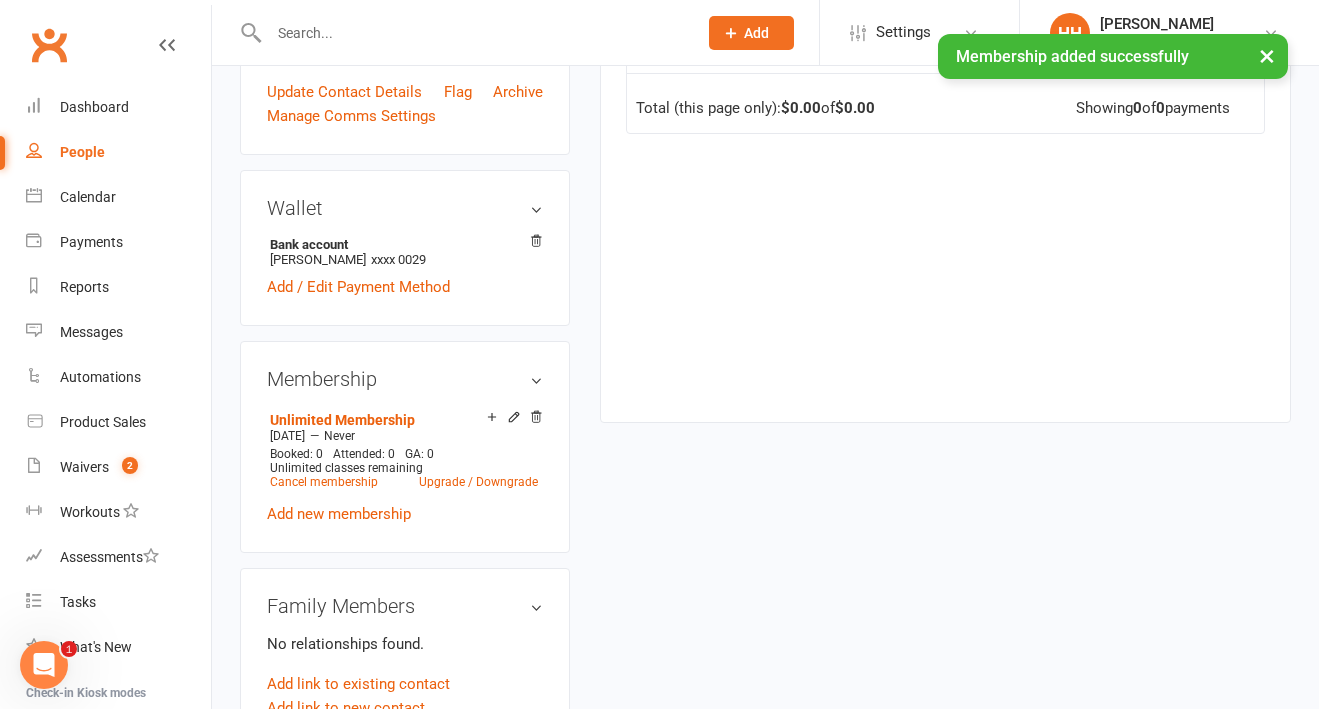 scroll, scrollTop: 598, scrollLeft: 0, axis: vertical 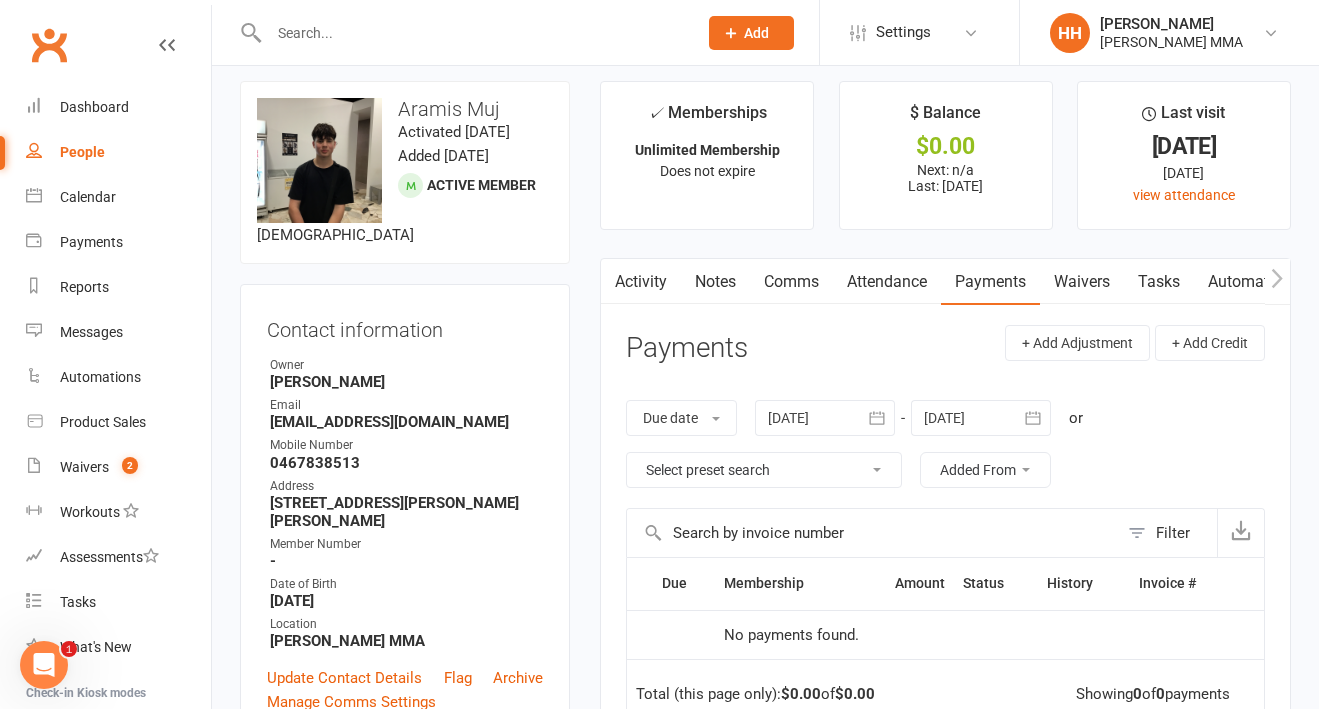 click on "✓ Memberships Unlimited Membership Does not expire $ Balance $0.00 Next: n/a Last: 23 Dec 2024 Last visit 9 Dec 2024 7 months ago view attendance
Activity Notes Comms Attendance Payments Waivers Tasks Automations Credit balance
Payments + Add Adjustment + Add Credit Due date  Due date Date paid Date failed Date settled 09 Jun 2025
June 2025
Sun Mon Tue Wed Thu Fri Sat
23
01
02
03
04
05
06
07
24
08
09
10
11
12
13
14
25
15
16
17
18
19
20
21
26
22
23" at bounding box center [945, 555] 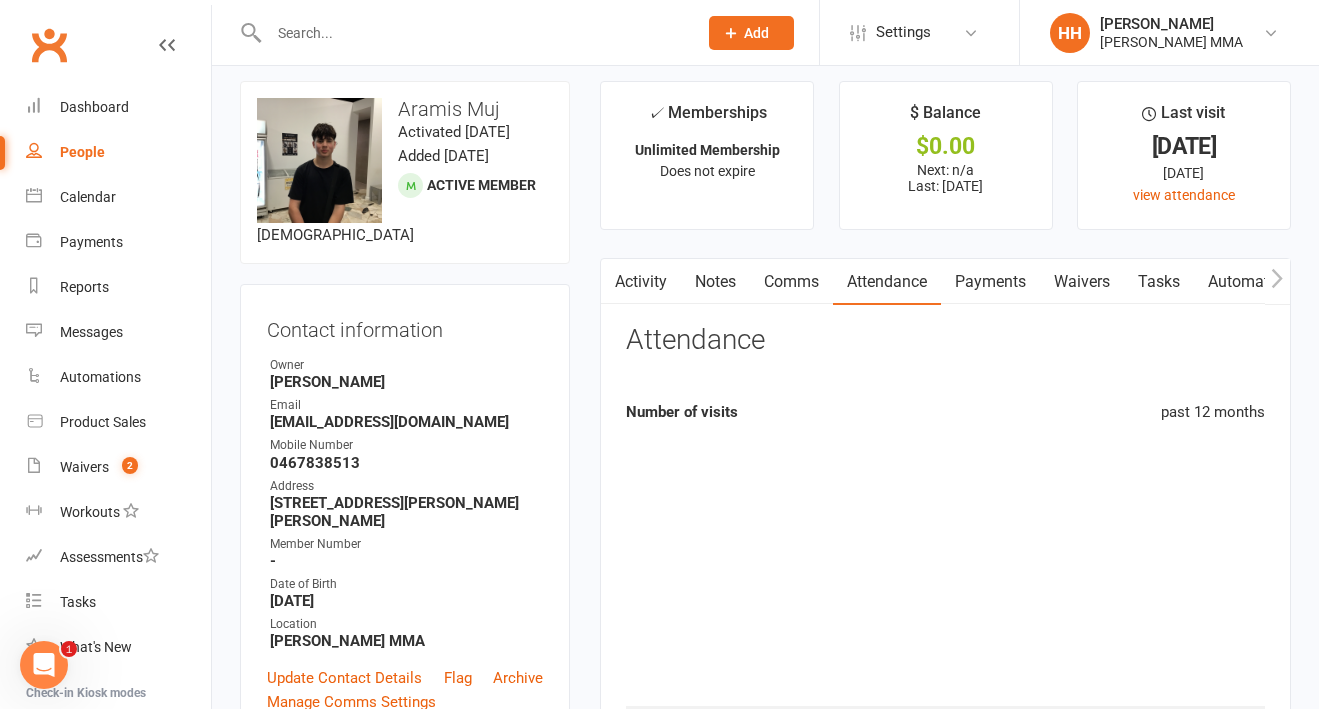click on "Payments" at bounding box center [990, 282] 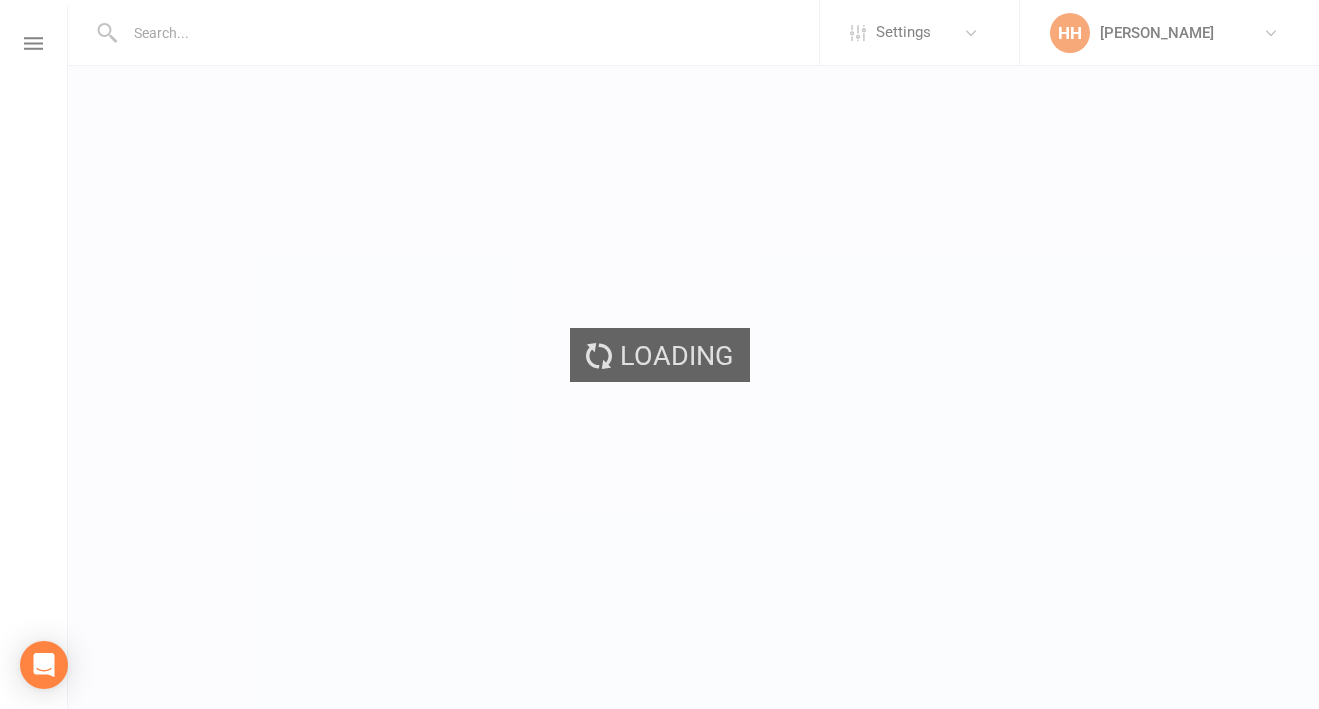 scroll, scrollTop: 0, scrollLeft: 0, axis: both 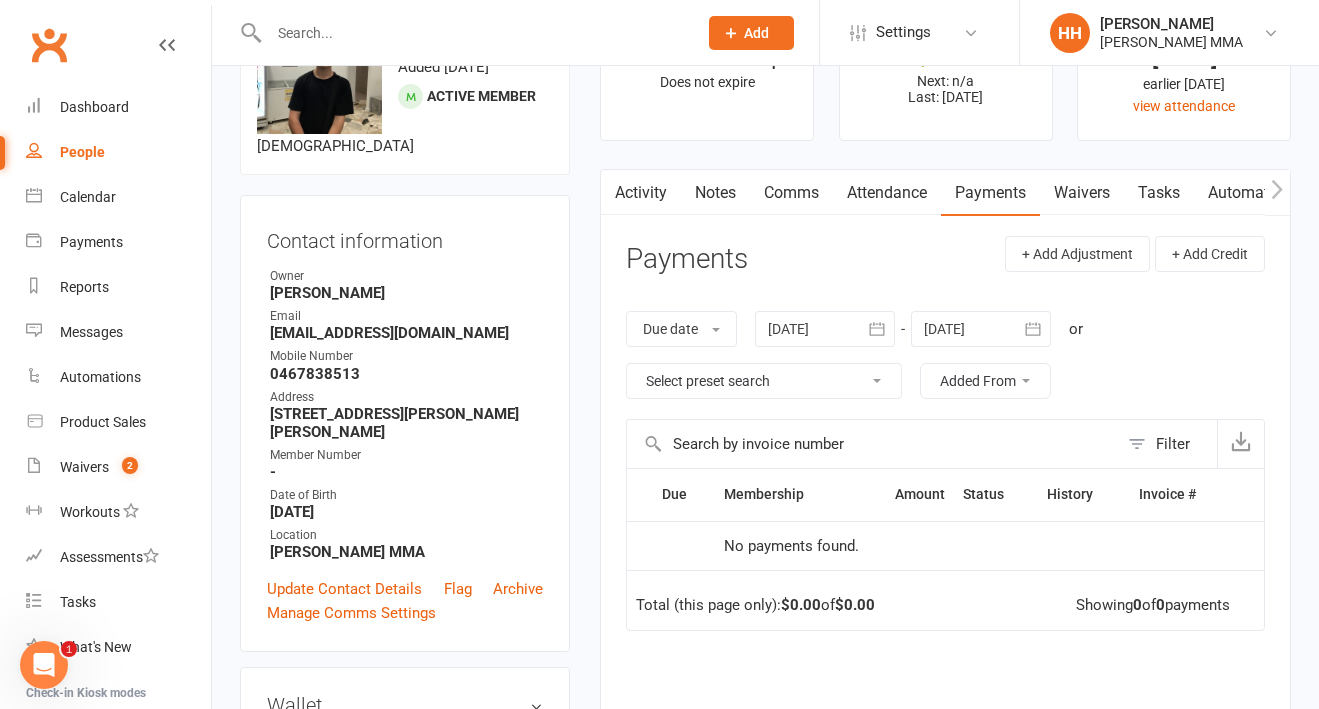 click on "Attendance" at bounding box center [887, 193] 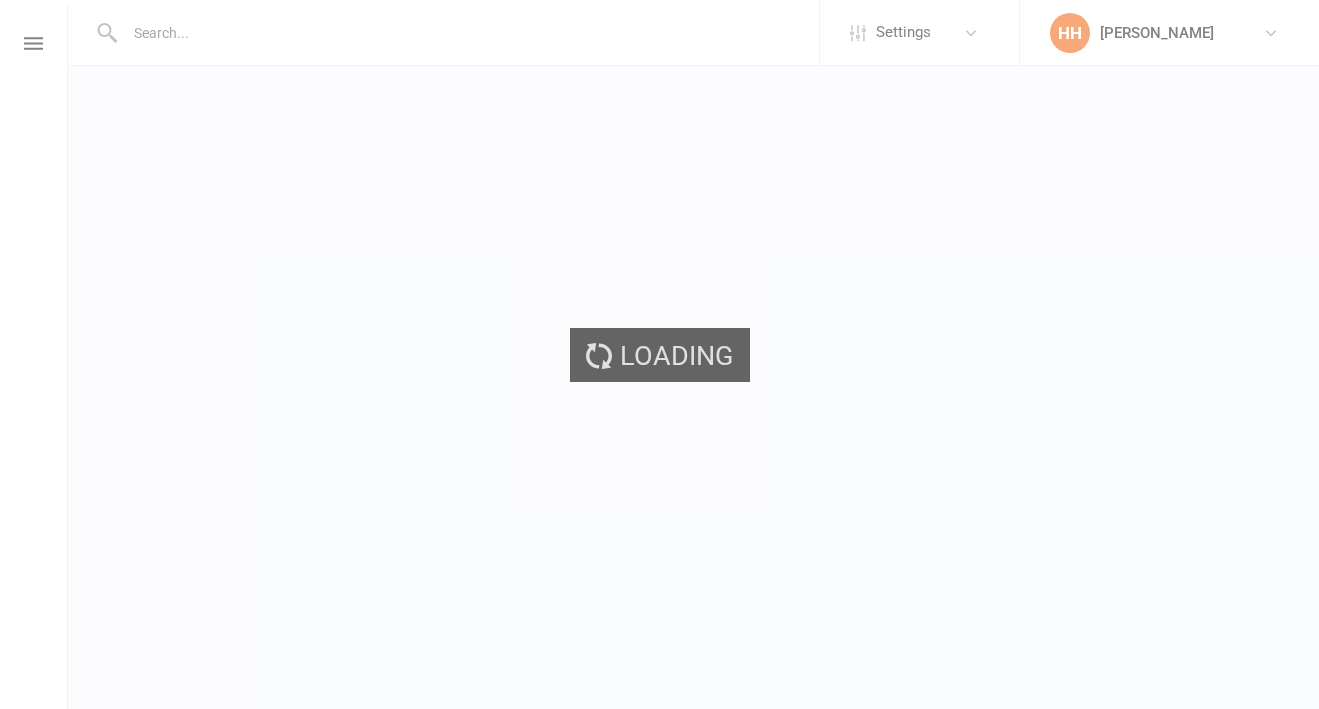 scroll, scrollTop: 0, scrollLeft: 0, axis: both 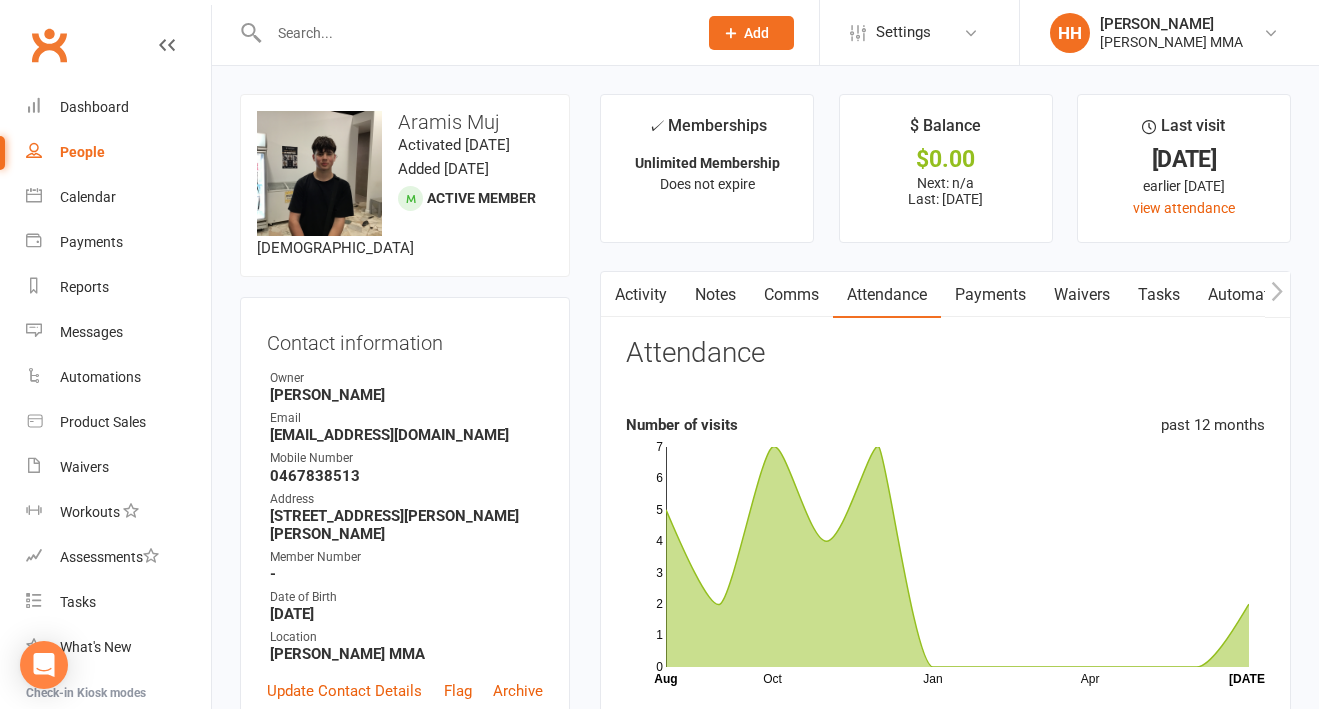 click on "Payments" at bounding box center (990, 295) 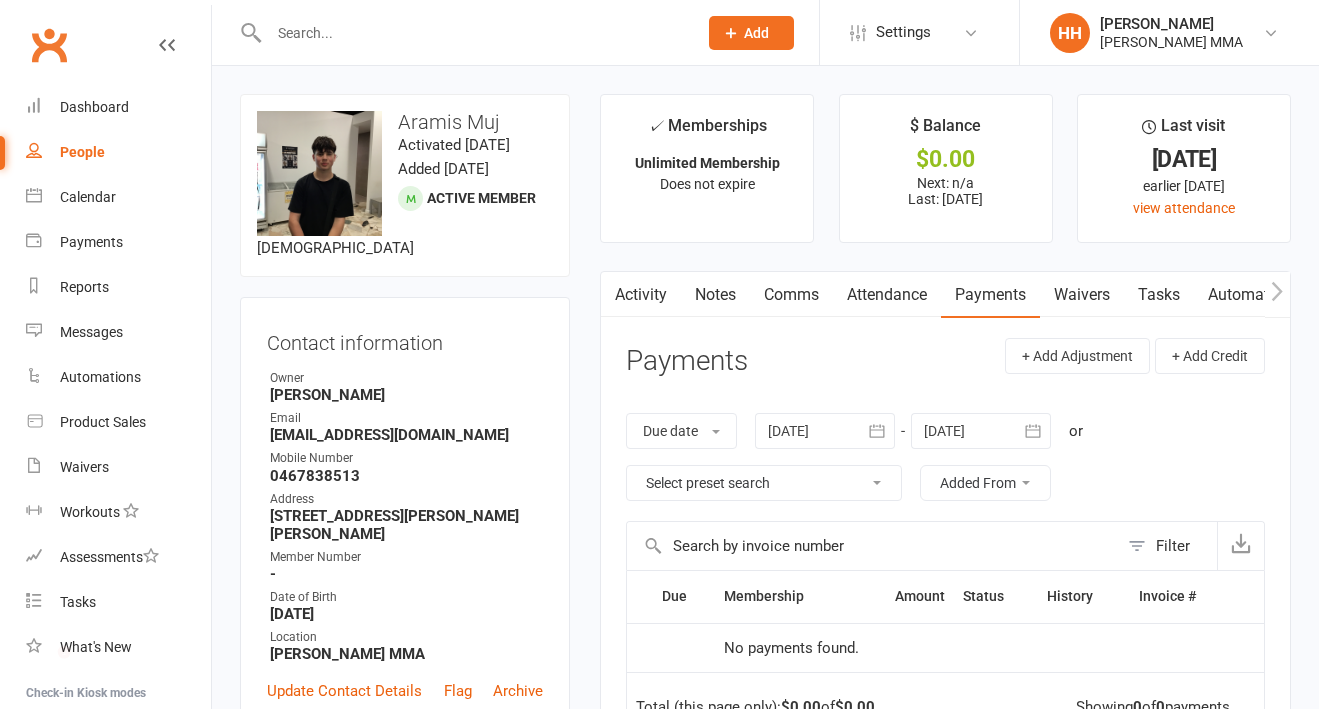 scroll, scrollTop: 261, scrollLeft: 0, axis: vertical 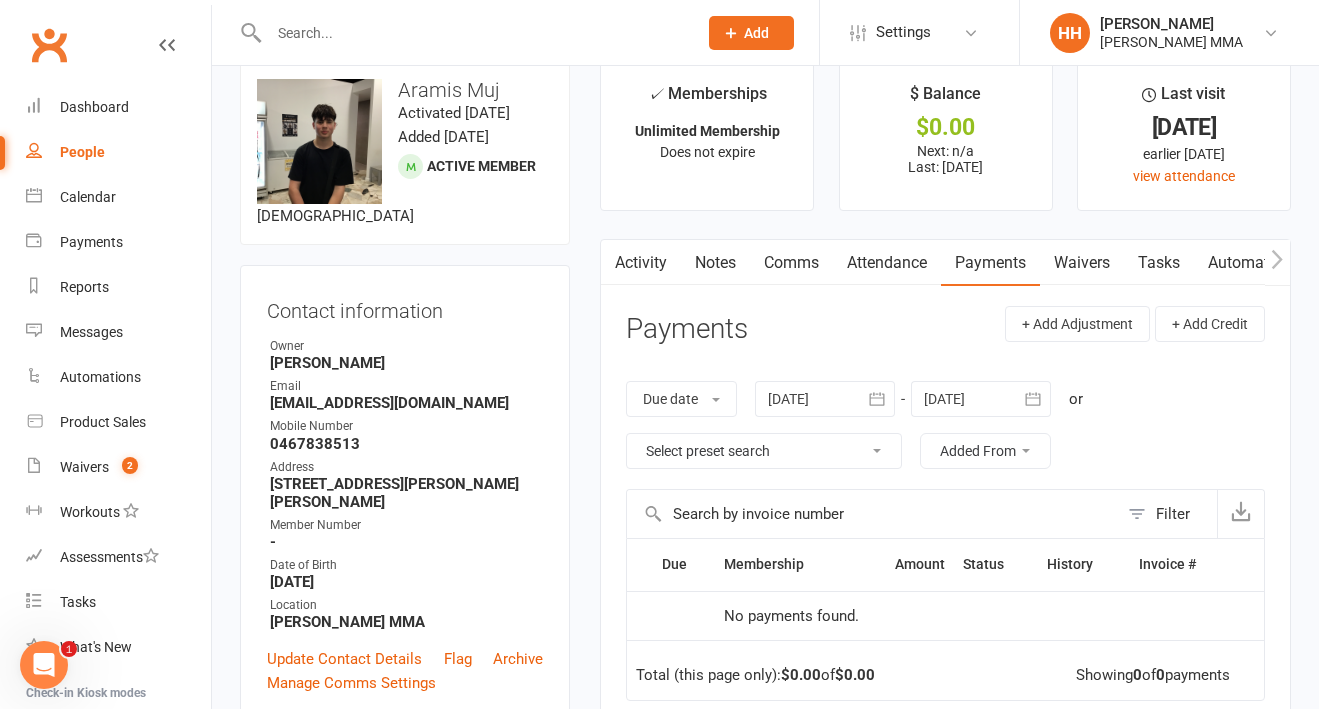 click on "Activity Notes Comms Attendance Payments Waivers Tasks Automations Credit balance
Payments + Add Adjustment + Add Credit Due date  Due date Date paid Date failed Date settled 09 Jun 2025
June 2025
Sun Mon Tue Wed Thu Fri Sat
23
01
02
03
04
05
06
07
24
08
09
10
11
12
13
14
25
15
16
17
18
19
20
21
26
22
23
24
25
26
27
28
27" at bounding box center [945, 614] 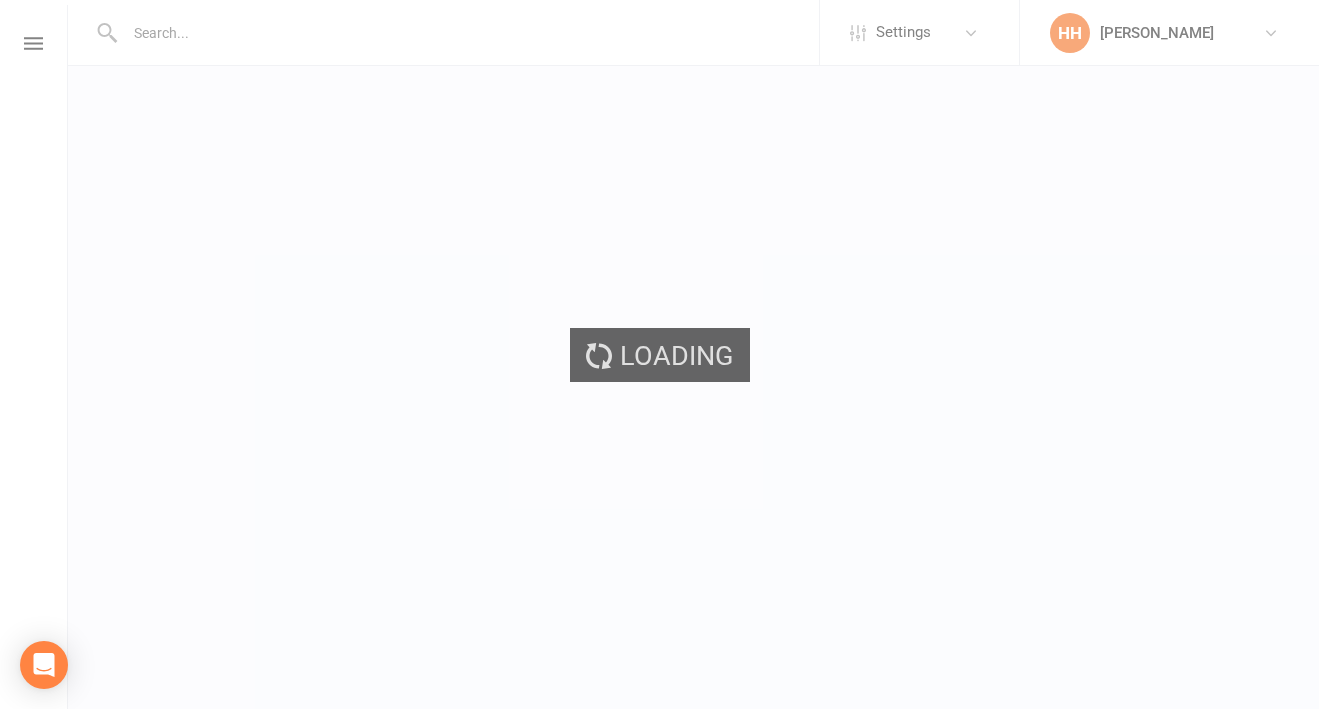 scroll, scrollTop: 0, scrollLeft: 0, axis: both 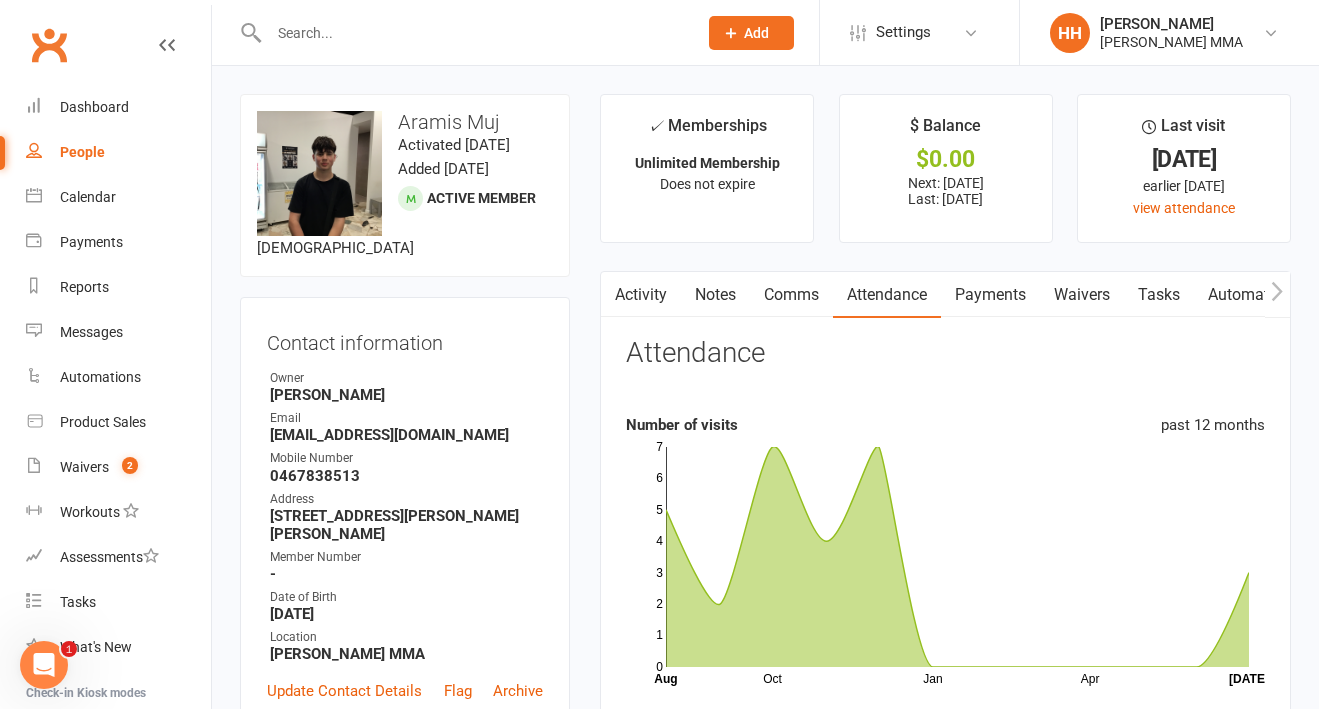 click on "Payments" at bounding box center (990, 295) 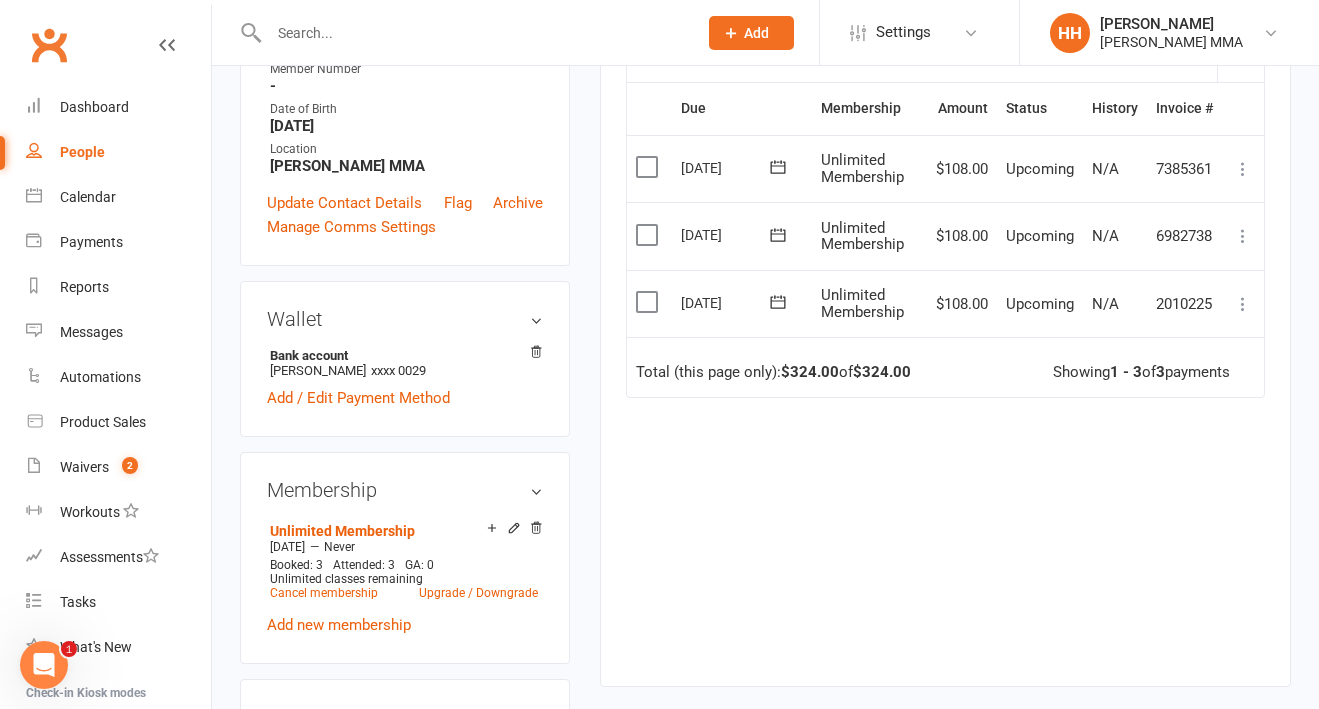 scroll, scrollTop: 515, scrollLeft: 0, axis: vertical 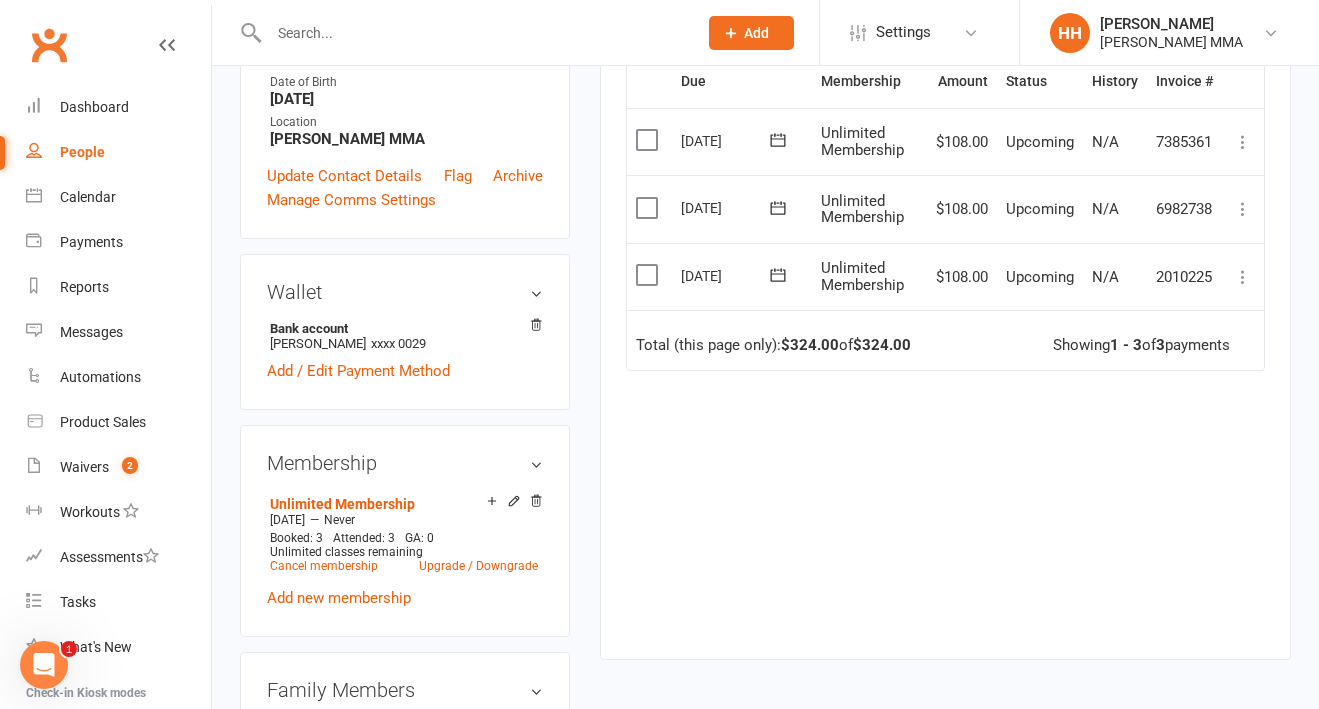click on "upload photo change photo Aramis Muj Activated [DATE] Added [DATE]   Active member [DEMOGRAPHIC_DATA]  Contact information Owner   [PERSON_NAME] Email  [EMAIL_ADDRESS][DOMAIN_NAME]
Mobile Number  [PHONE_NUMBER]
Address  [STREET_ADDRESS][PERSON_NAME][PERSON_NAME]
Member Number  -
Date of Birth  [DEMOGRAPHIC_DATA]
Location  [PERSON_NAME] MMA
Update Contact Details Flag Archive Manage Comms Settings
Wallet Bank account Sussan Muj  xxxx 0029
Add / Edit Payment Method
Membership      Unlimited Membership [DATE] — Never Booked: 3 Attended: 3 GA: 0 Unlimited classes remaining   Cancel membership Upgrade / Downgrade Add new membership
Family Members  No relationships found. Add link to existing contact  Add link to new contact
Suspensions  No active suspensions found. Add new suspension
Email / SMS Subscriptions  edit Unsubscribed from Emails No
Unsubscribed from SMSes No
Emergency Contact Details  edit Add sections & fields Convert to NAC" at bounding box center (405, 468) 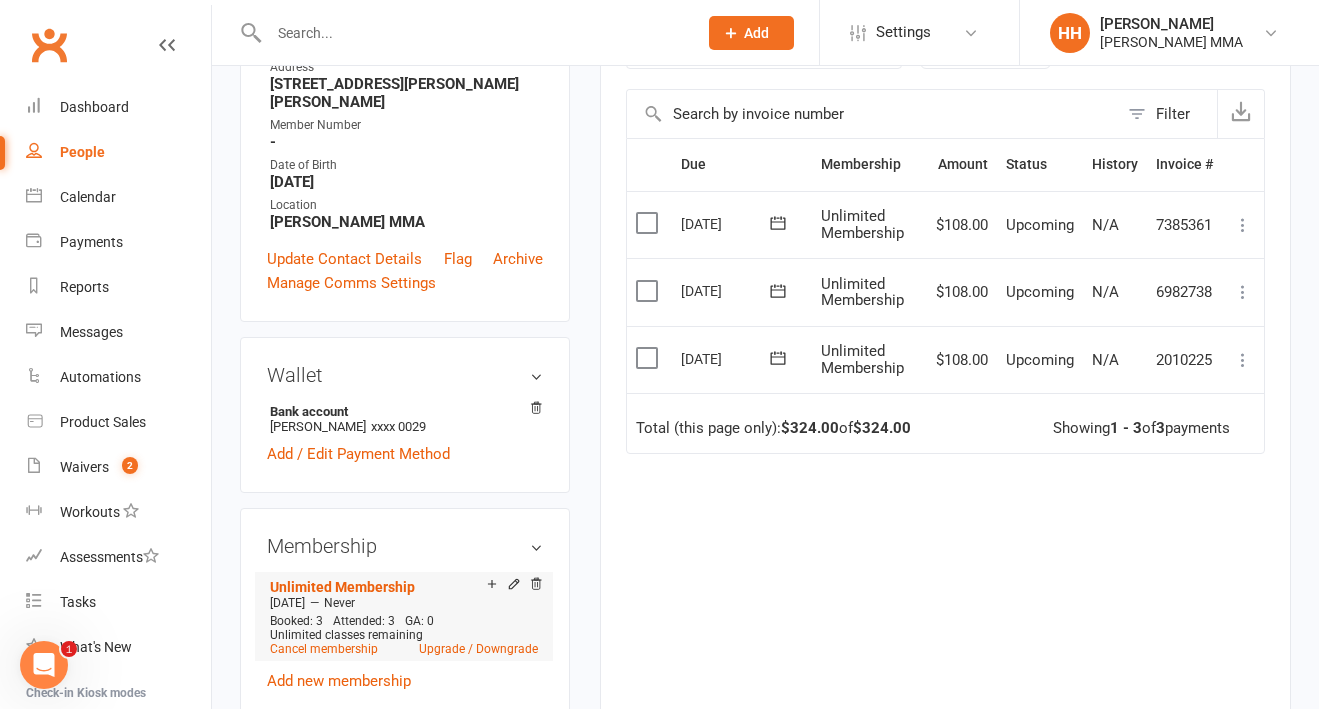 scroll, scrollTop: 382, scrollLeft: 0, axis: vertical 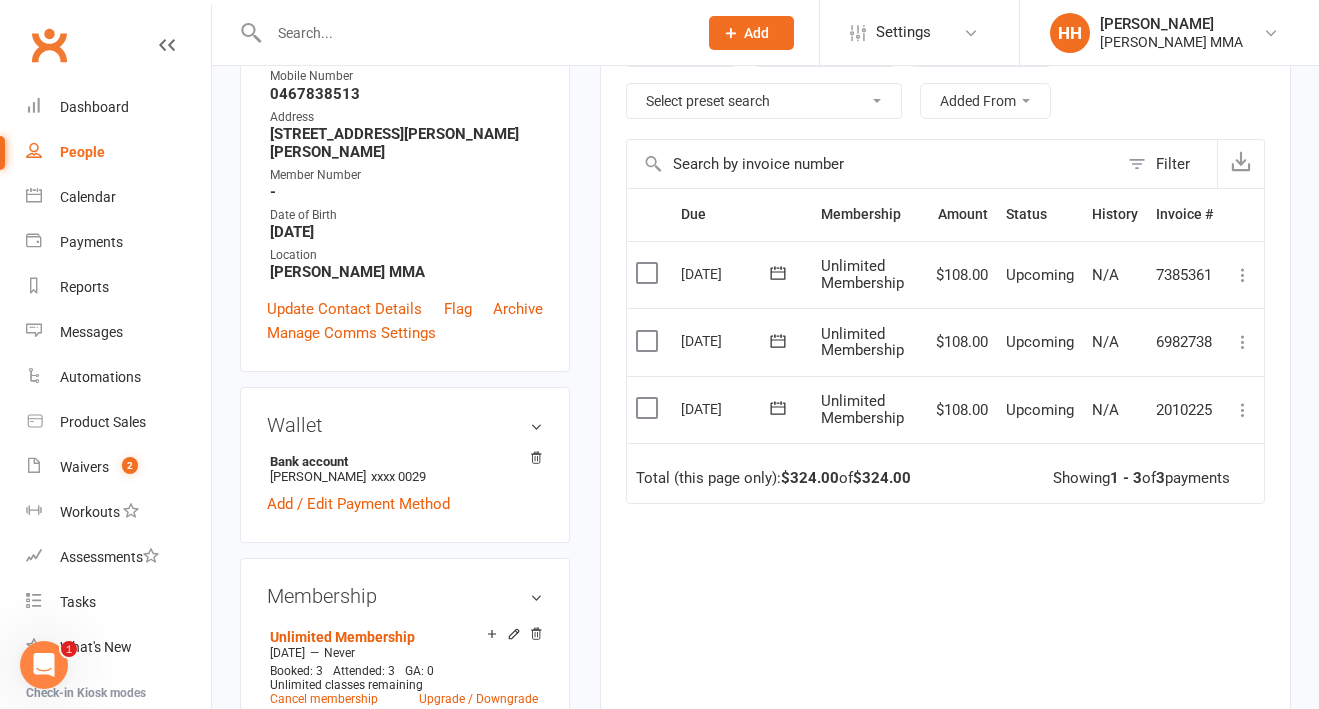 click on "Due  Contact  Membership Amount  Status History Invoice # Select this [DATE]
Aramis Muj
Unlimited Membership $108.00 Upcoming N/A 7385361 [PERSON_NAME] as Paid (Cash)  Mark as Paid (POS)  Mark as Paid (Other)  Skip  Change amount  Apply credit  Bulk reschedule from this date  Process now More Info Send message Select this [DATE]
Aramis Muj
Unlimited Membership $108.00 Upcoming N/A 6982738 [PERSON_NAME] as Paid (Cash)  Mark as Paid (POS)  Mark as Paid (Other)  Skip  Change amount  Apply credit  Bulk reschedule from this date  Process now More Info Send message Select this [DATE]
Aramis Muj
Unlimited Membership $108.00 Upcoming N/A 2010225 [PERSON_NAME] as Paid (Cash)  [PERSON_NAME] as Paid (POS)  Mark as Paid (Other)  Skip  Apply credit  Process now More Info Send message Total (this page only):  $324.00  of  $324.00 Showing  1 - 3  of  3  payments" at bounding box center [945, 474] 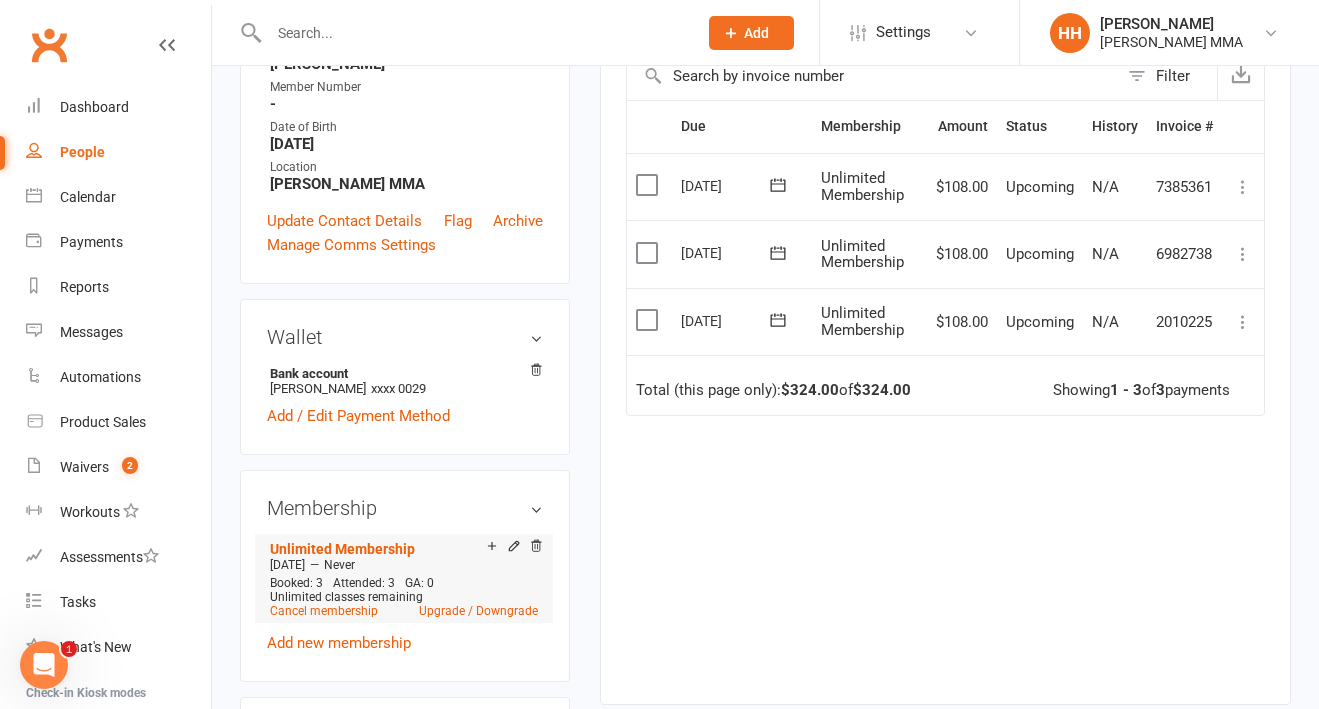 scroll, scrollTop: 0, scrollLeft: 0, axis: both 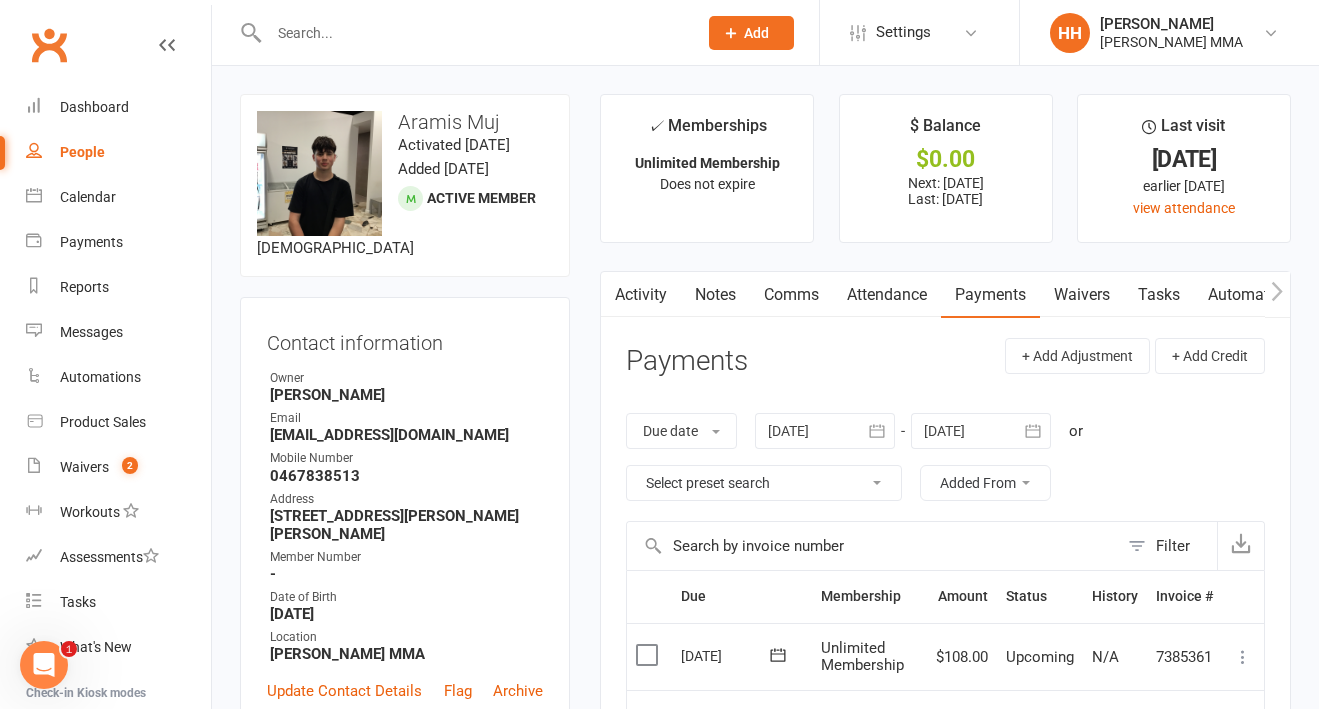 click on "People" at bounding box center [118, 152] 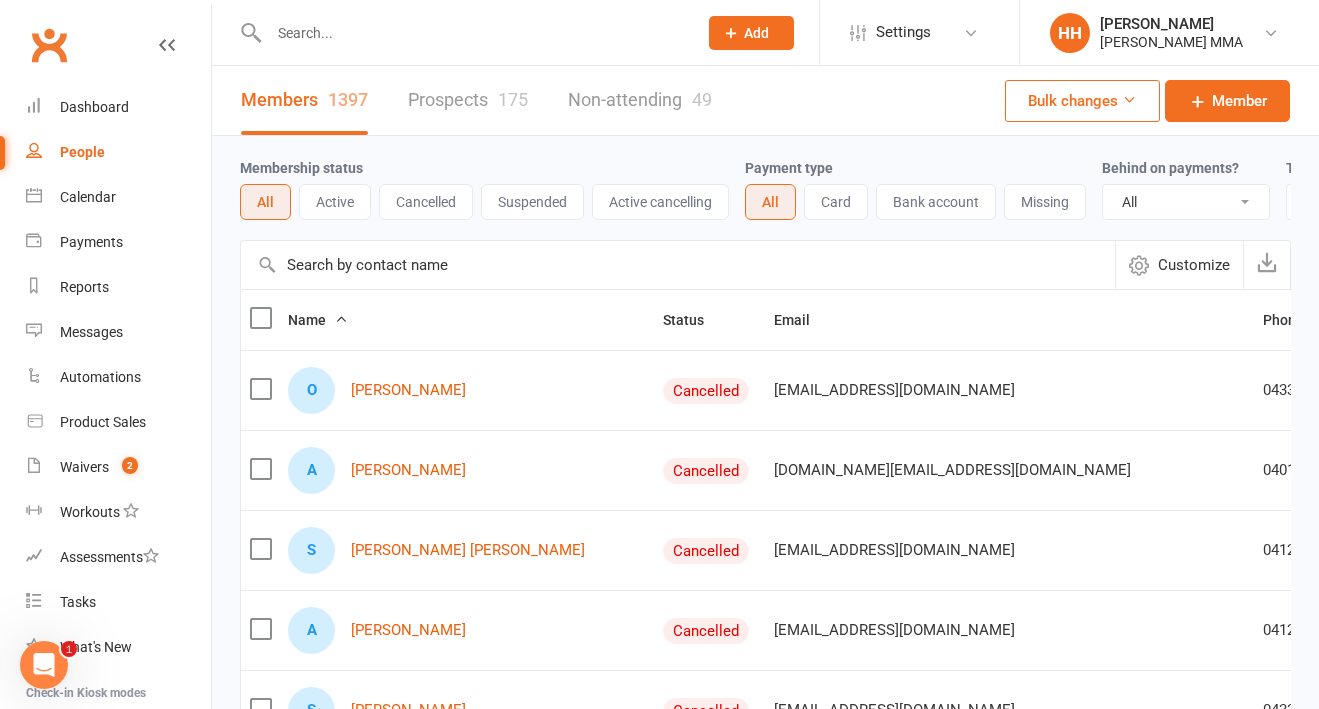 click on "Membership status All Active Cancelled Suspended Active cancelling Payment type All Card Bank account Missing Behind on payments? All No Yes Trial status All Active and expired trials All active trials Active trial (no other membership) Active trial (other membership present) Expired trials only No trial" at bounding box center (765, 188) 